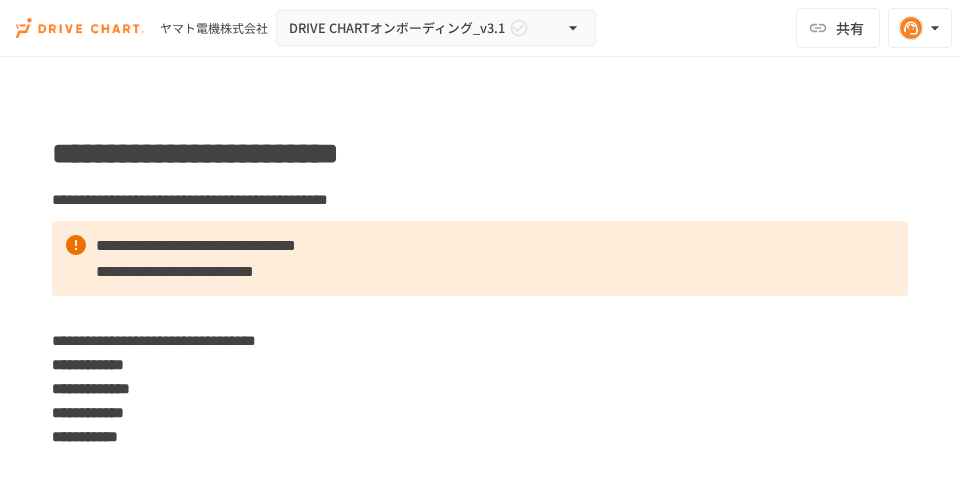 scroll, scrollTop: 0, scrollLeft: 0, axis: both 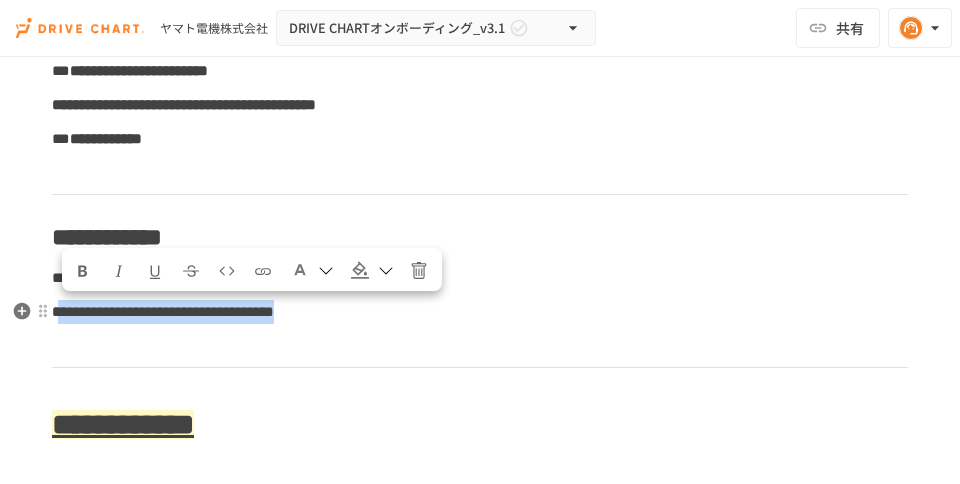 drag, startPoint x: 69, startPoint y: 315, endPoint x: 347, endPoint y: 315, distance: 278 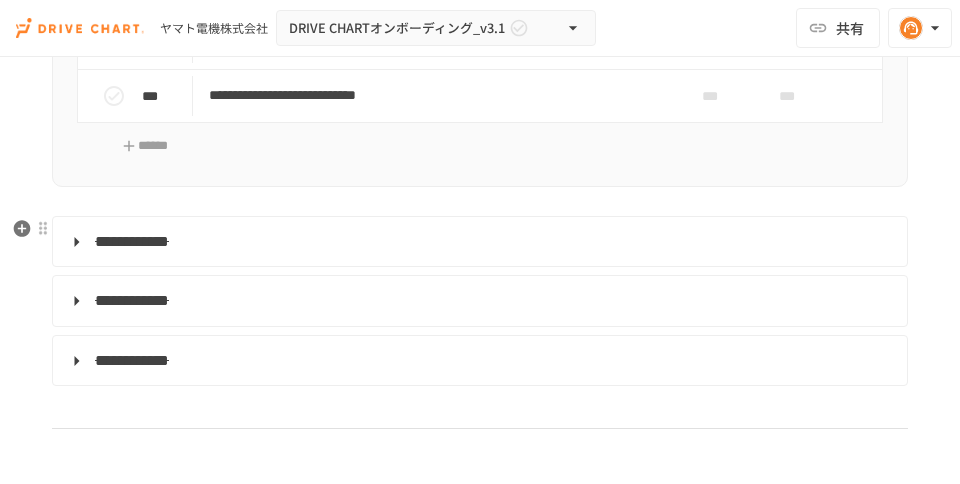 scroll, scrollTop: 5911, scrollLeft: 0, axis: vertical 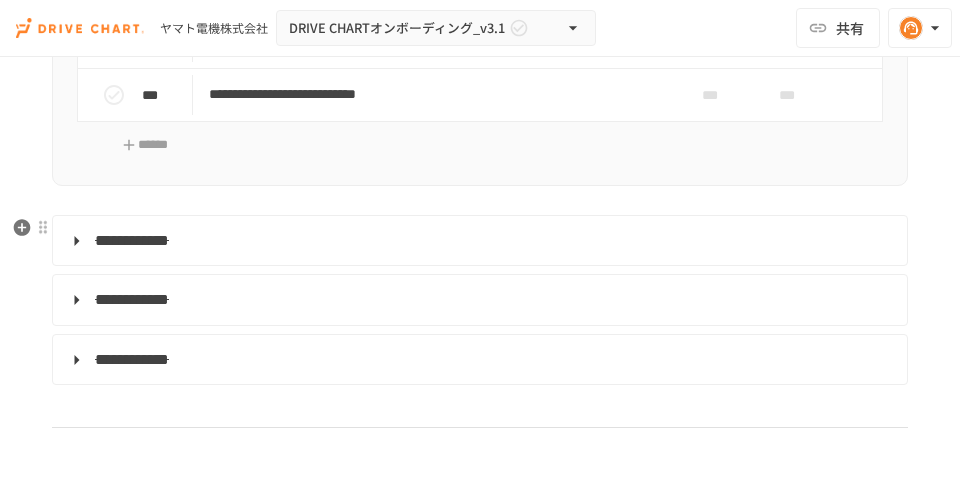 click on "**********" at bounding box center [478, 241] 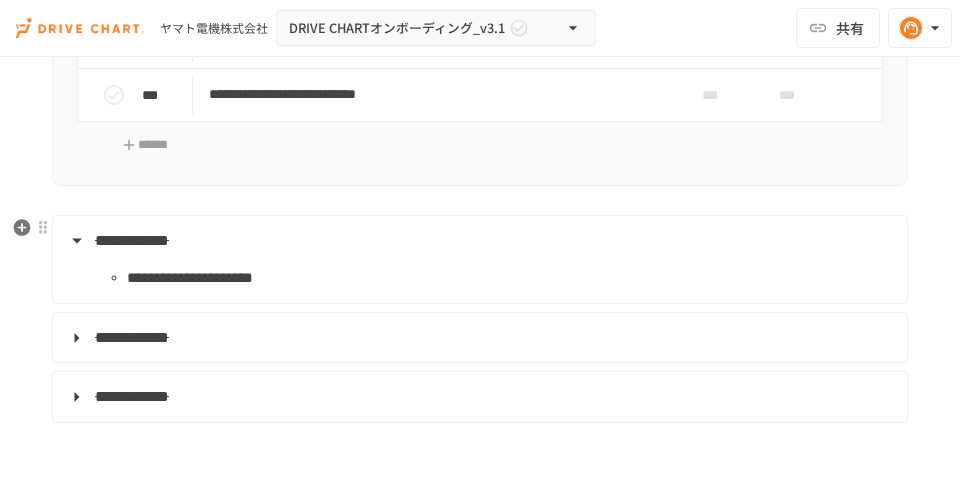 click on "**********" at bounding box center [478, 241] 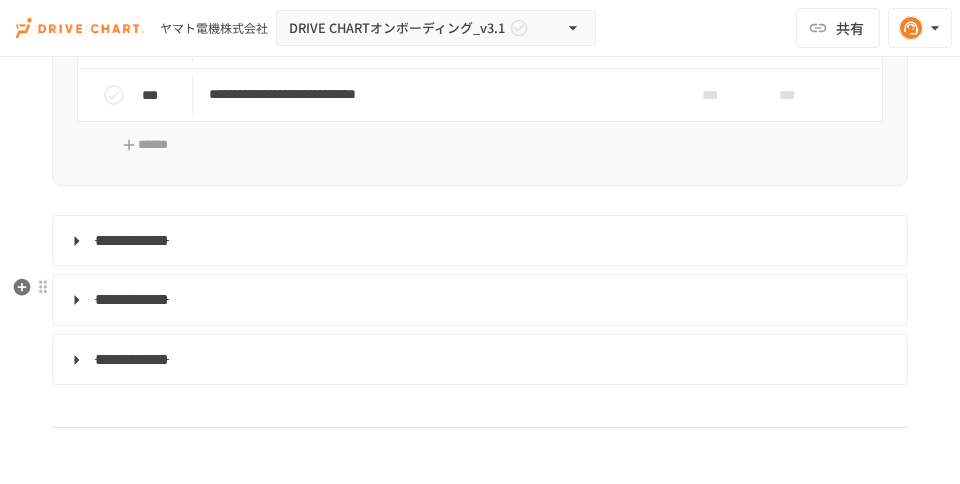 click on "**********" at bounding box center (478, 300) 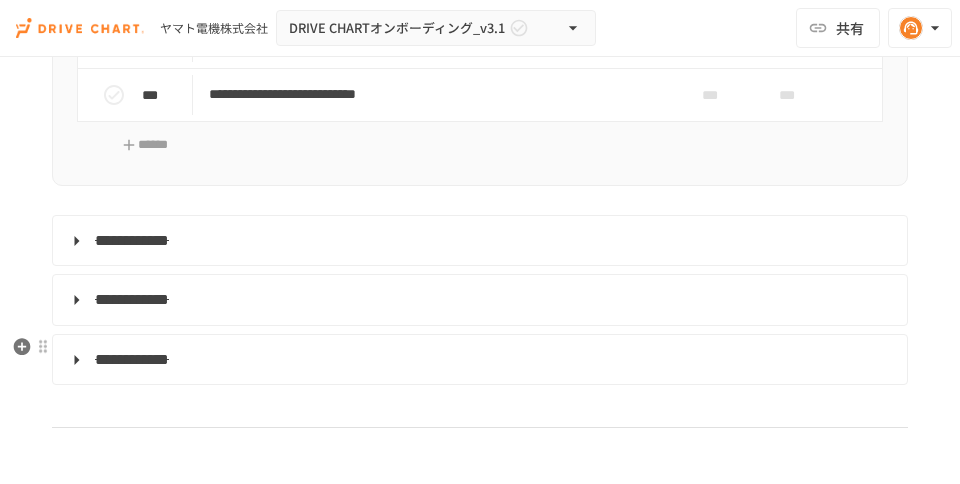 click on "**********" at bounding box center (478, 360) 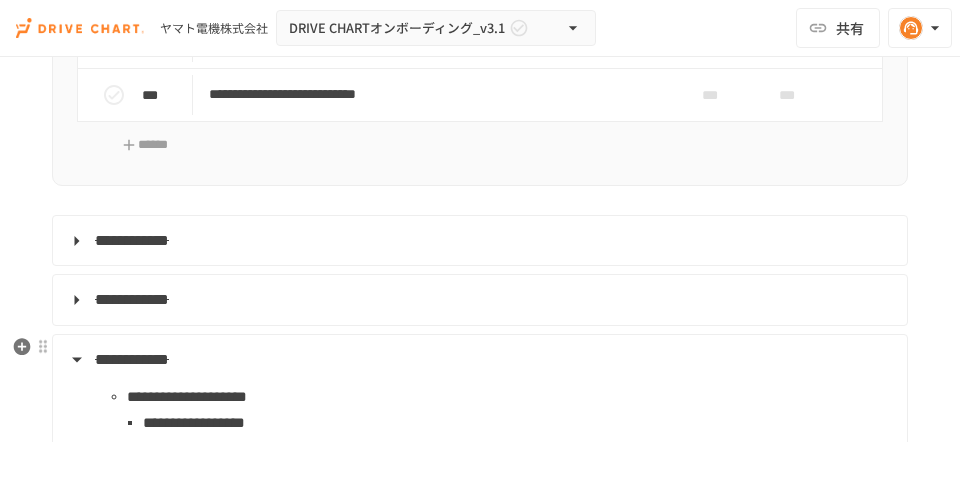 click on "**********" at bounding box center [478, 360] 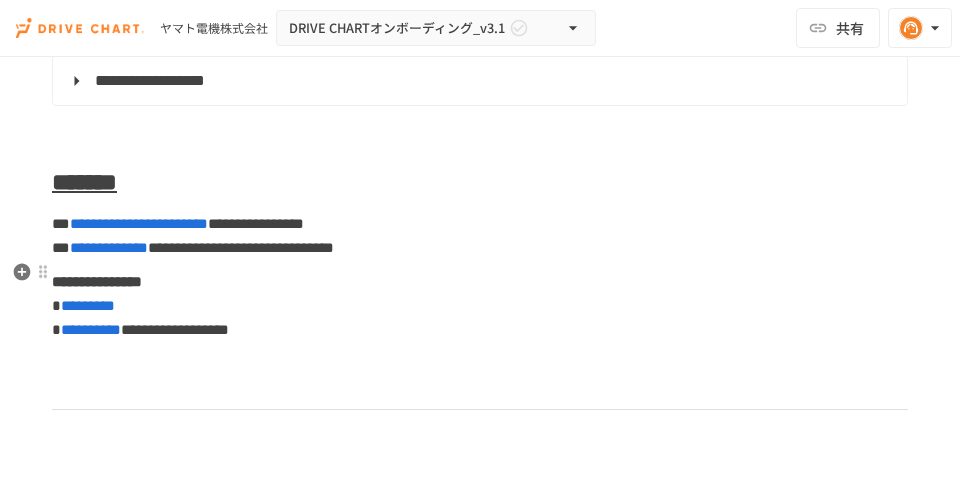 scroll, scrollTop: 8721, scrollLeft: 0, axis: vertical 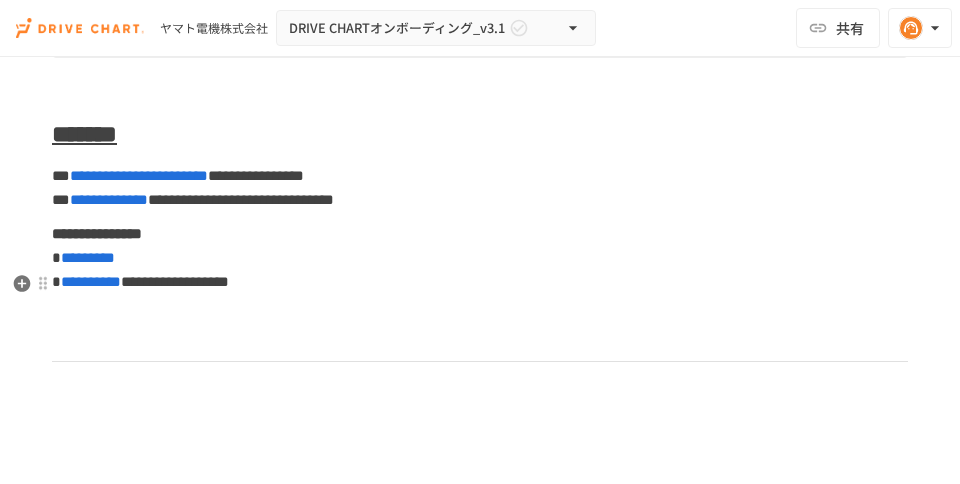 click on "**********" at bounding box center [478, 33] 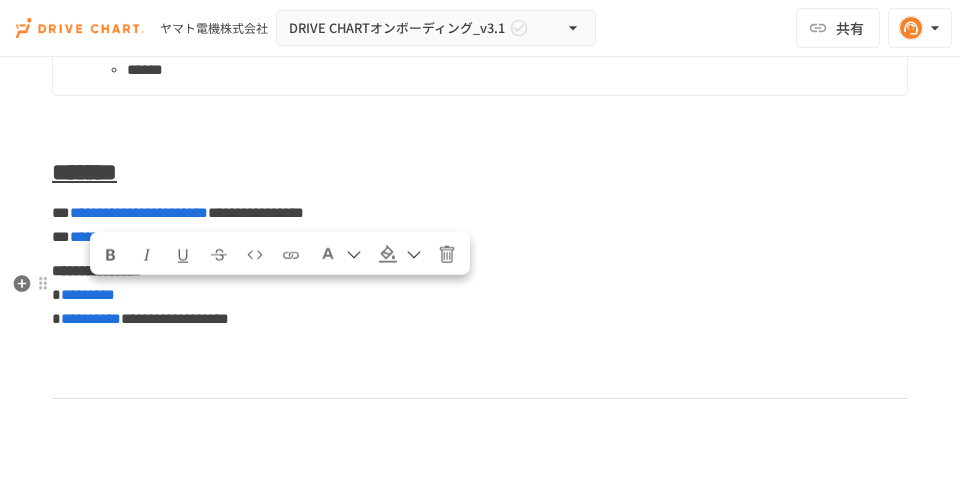 click on "**********" at bounding box center [478, 33] 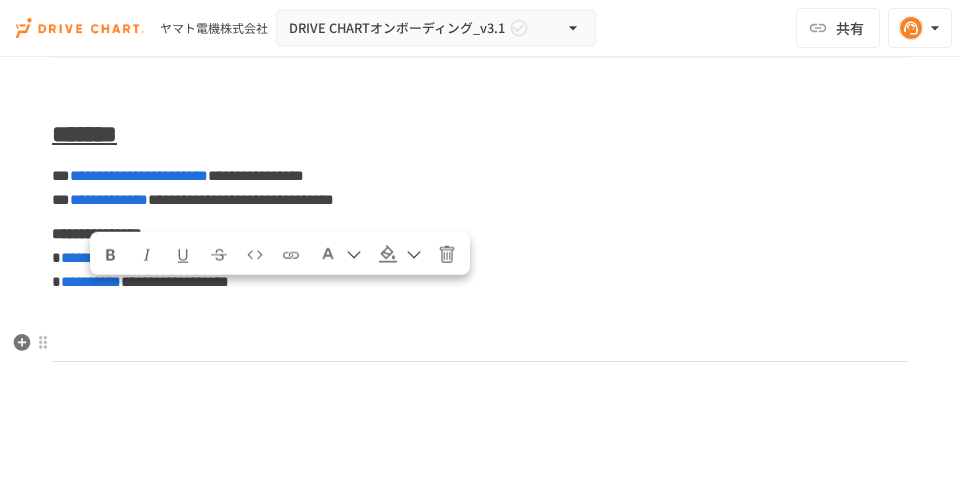 click on "**********" at bounding box center [480, -4098] 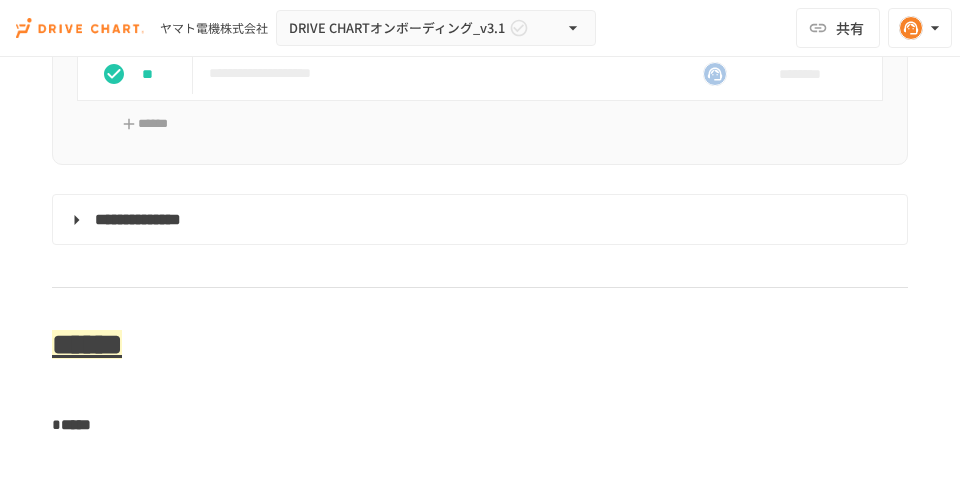 scroll, scrollTop: 3736, scrollLeft: 0, axis: vertical 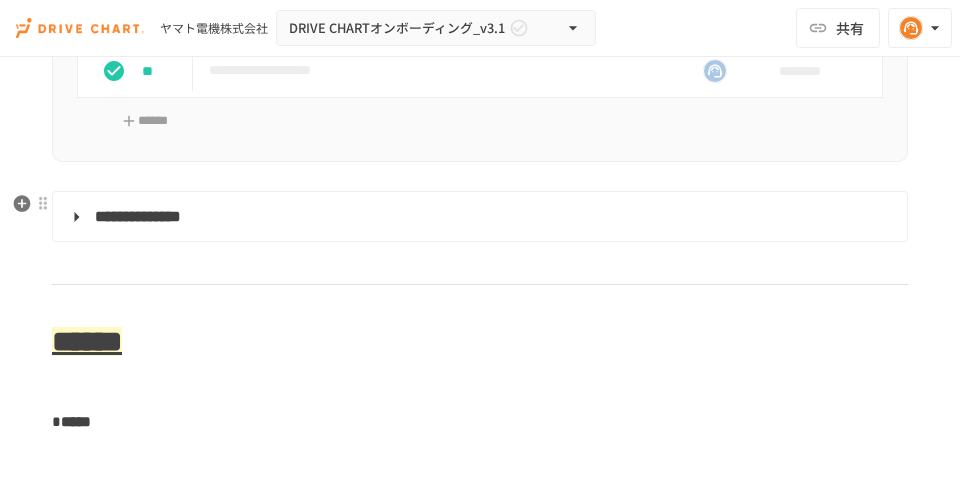 click on "**********" at bounding box center [478, 217] 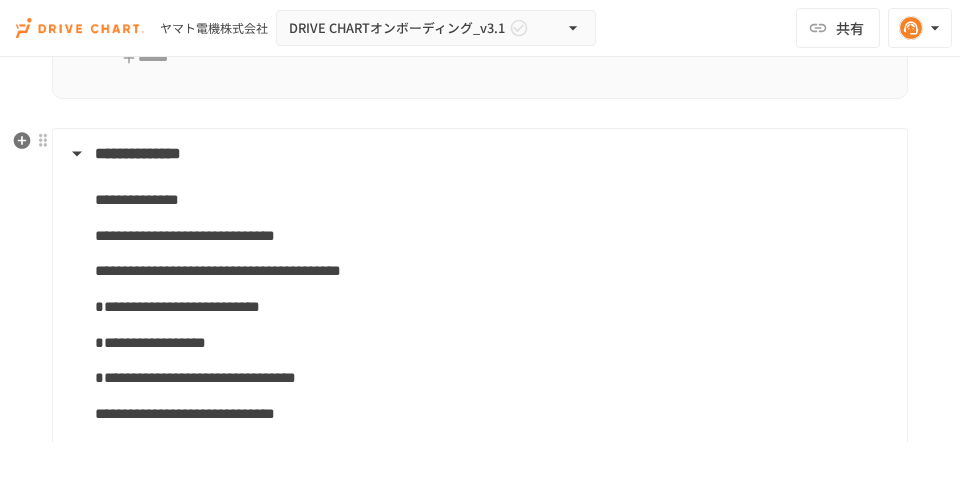 scroll, scrollTop: 3817, scrollLeft: 0, axis: vertical 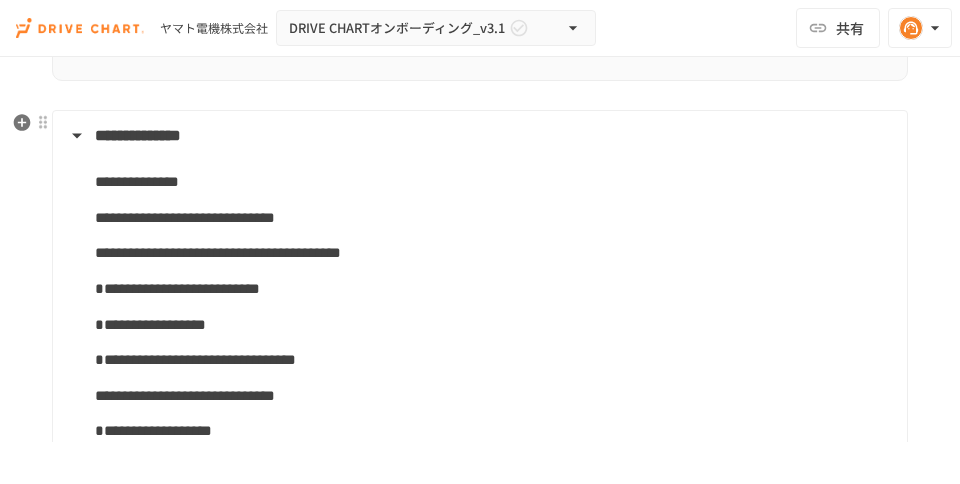 click on "**********" at bounding box center [478, 136] 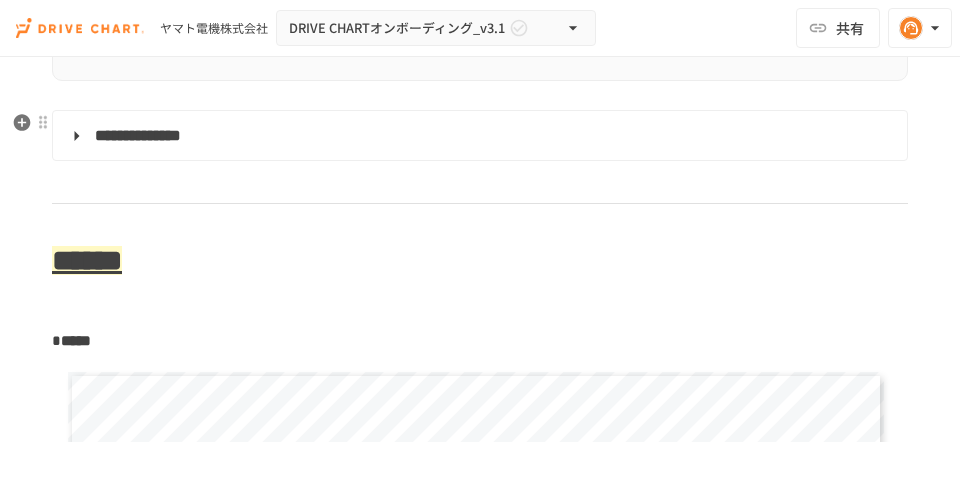 click on "**********" at bounding box center [480, 806] 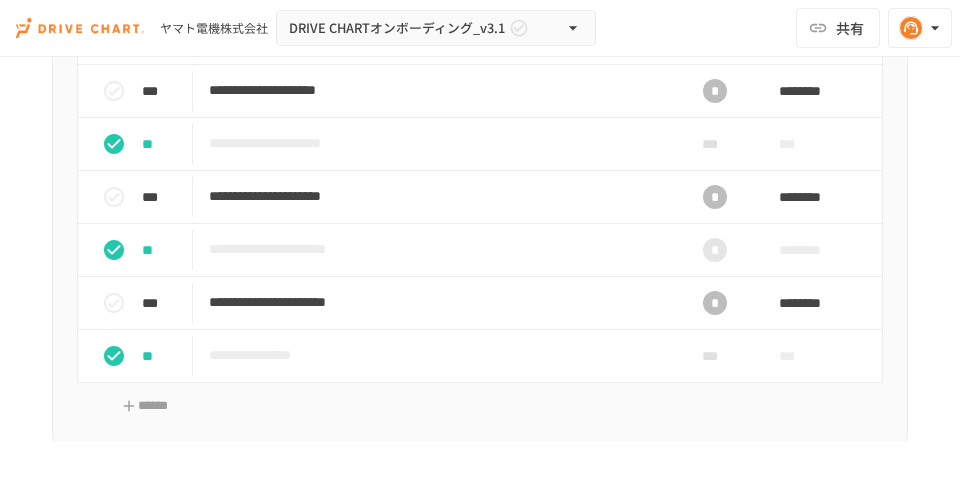 scroll, scrollTop: 5021, scrollLeft: 0, axis: vertical 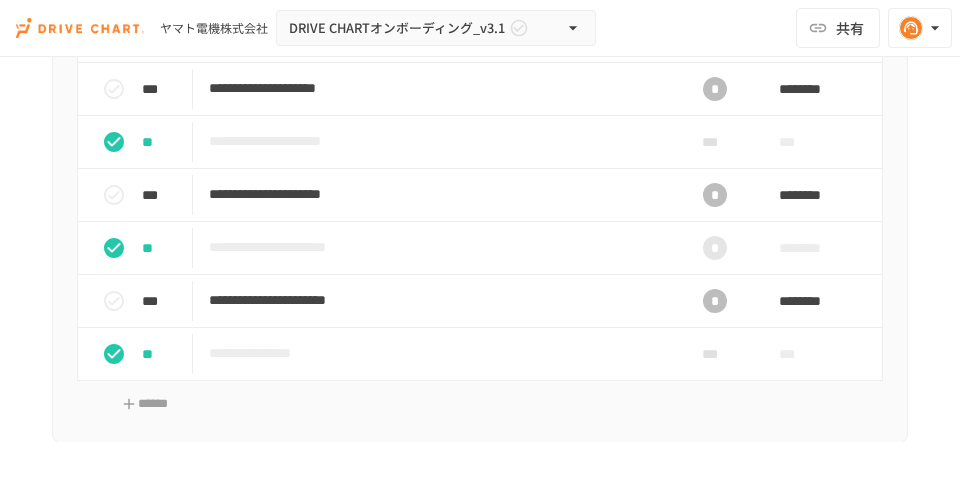 click on "**********" at bounding box center [480, -398] 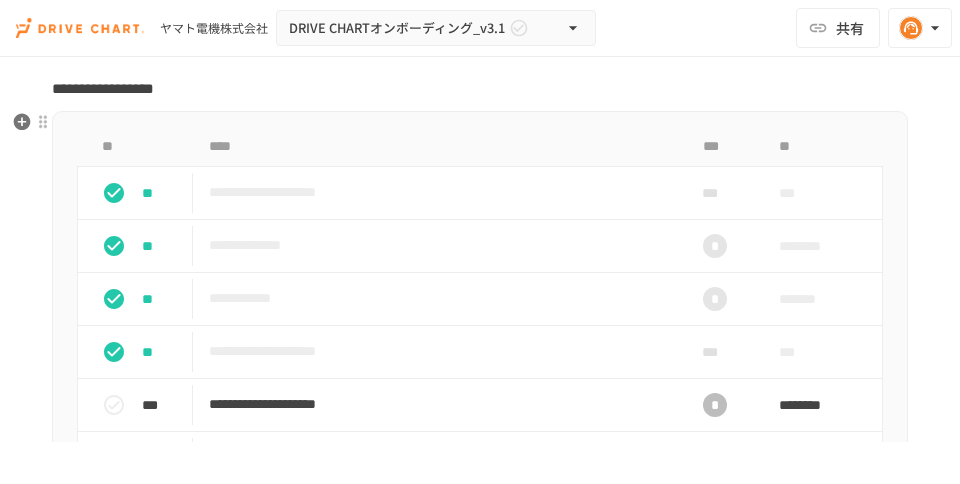 scroll, scrollTop: 4704, scrollLeft: 0, axis: vertical 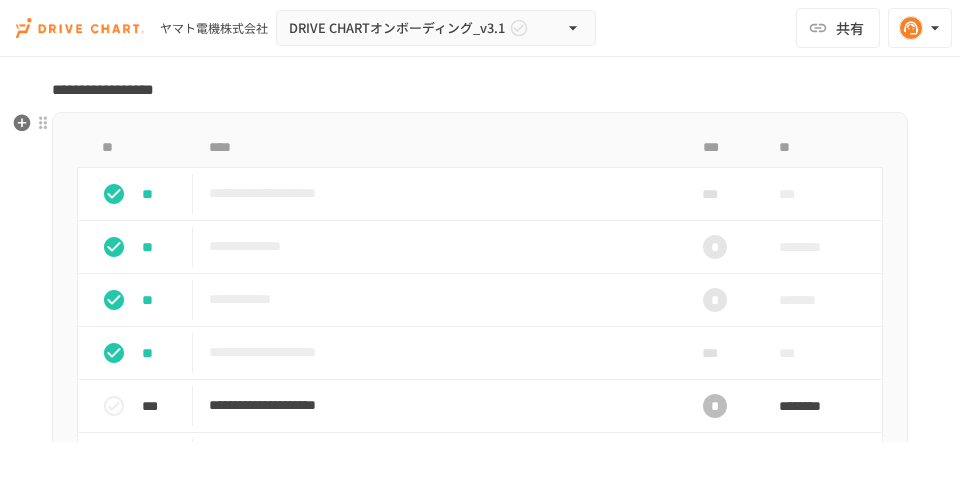 click on "**********" at bounding box center (480, -81) 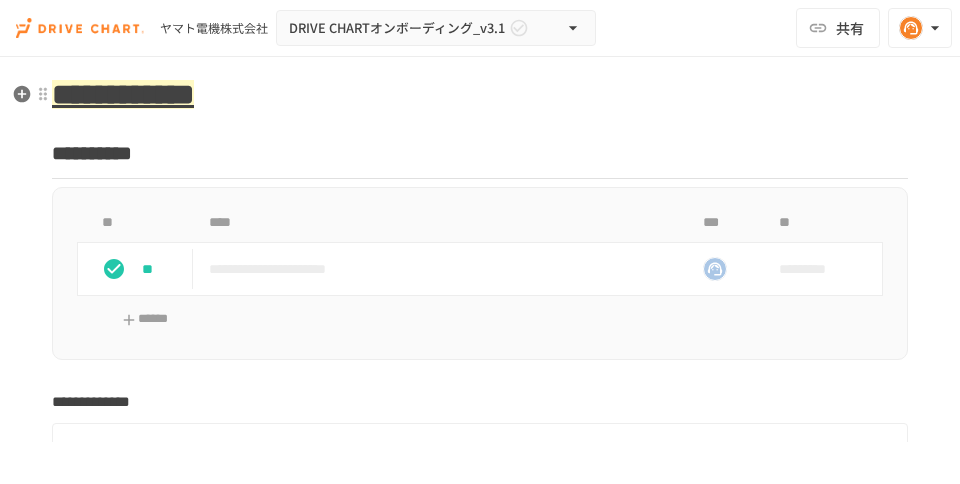 scroll, scrollTop: 1533, scrollLeft: 0, axis: vertical 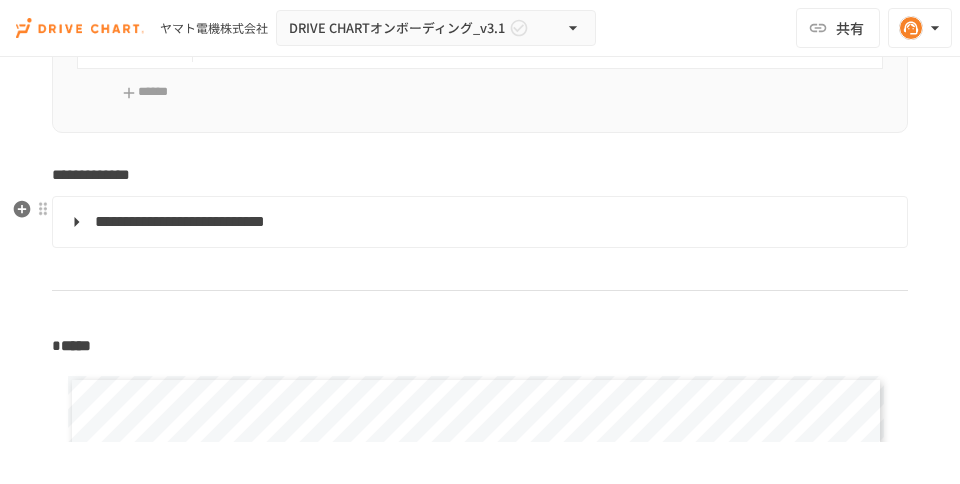 click on "**********" at bounding box center [480, 222] 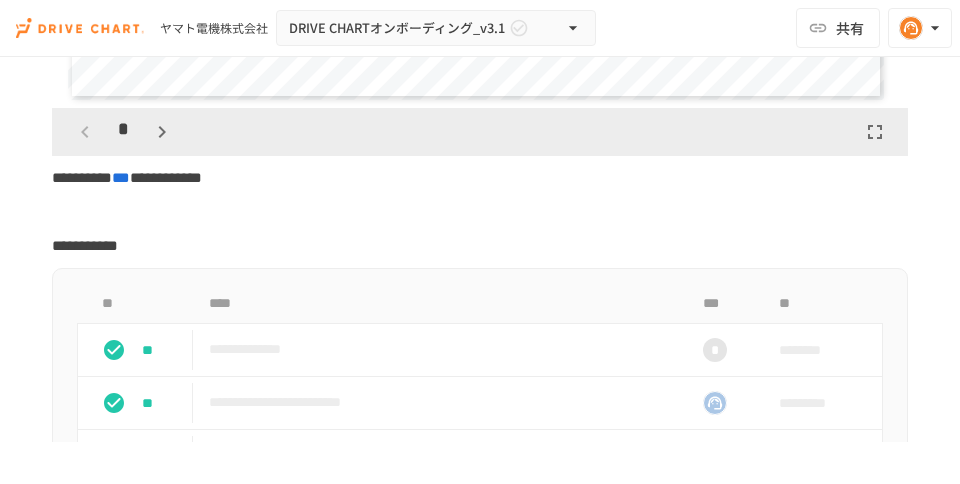 scroll, scrollTop: 3389, scrollLeft: 0, axis: vertical 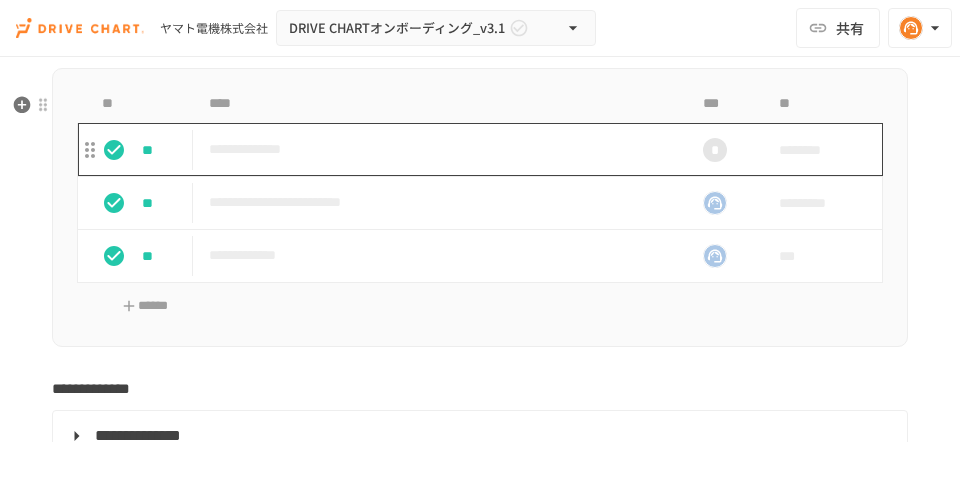 click on "**********" at bounding box center [434, 149] 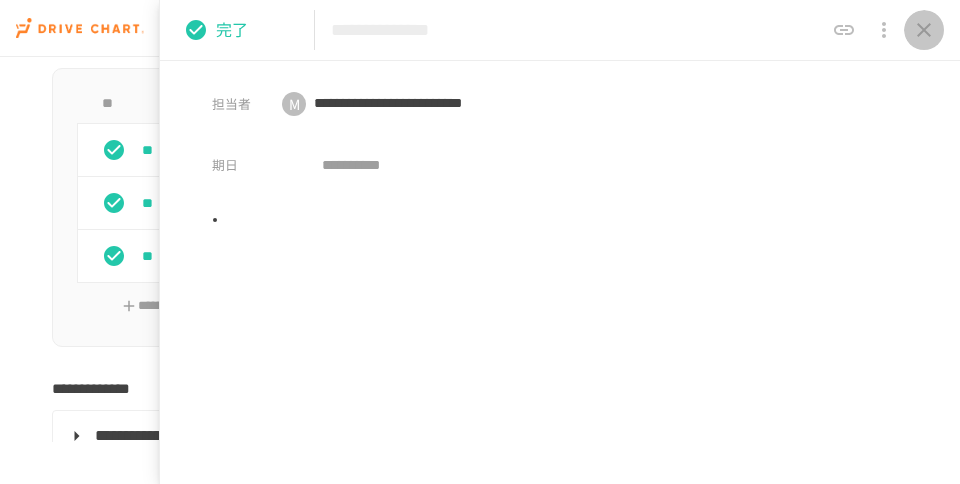 click 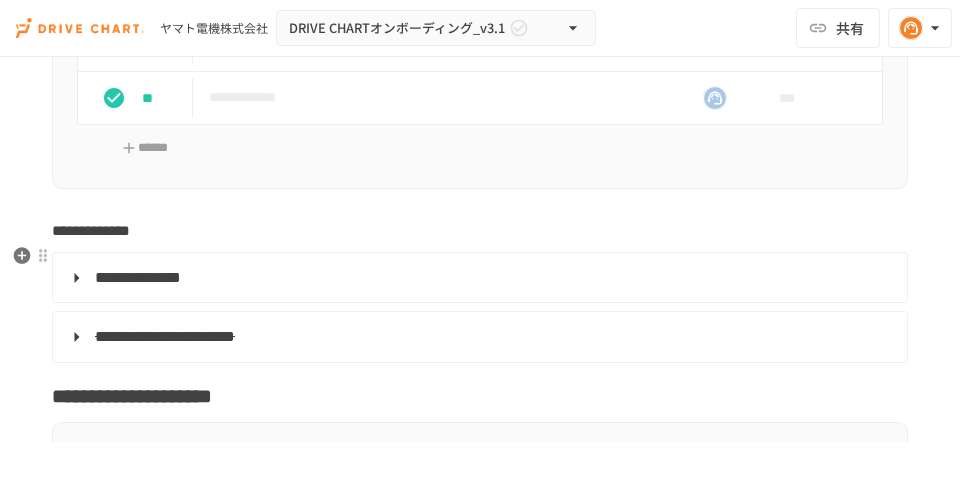 scroll, scrollTop: 3583, scrollLeft: 0, axis: vertical 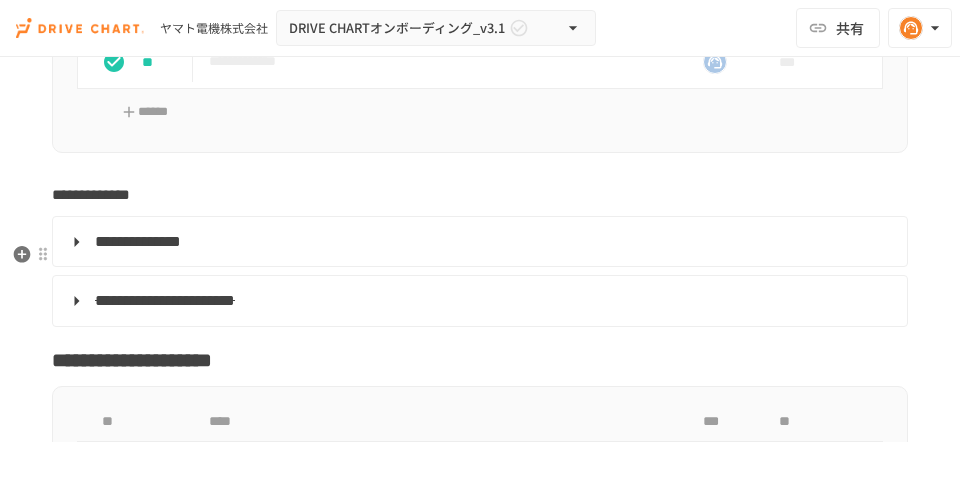 click on "**********" at bounding box center (480, 242) 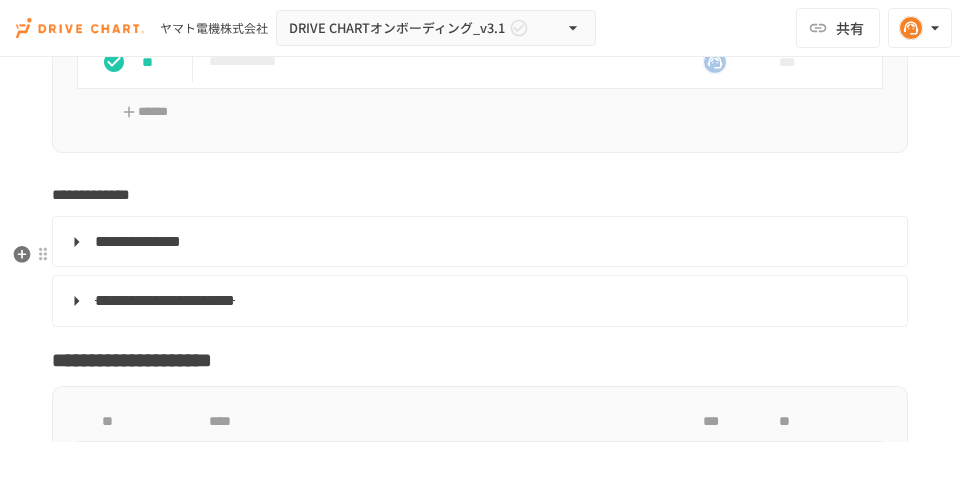 click on "**********" at bounding box center [478, 242] 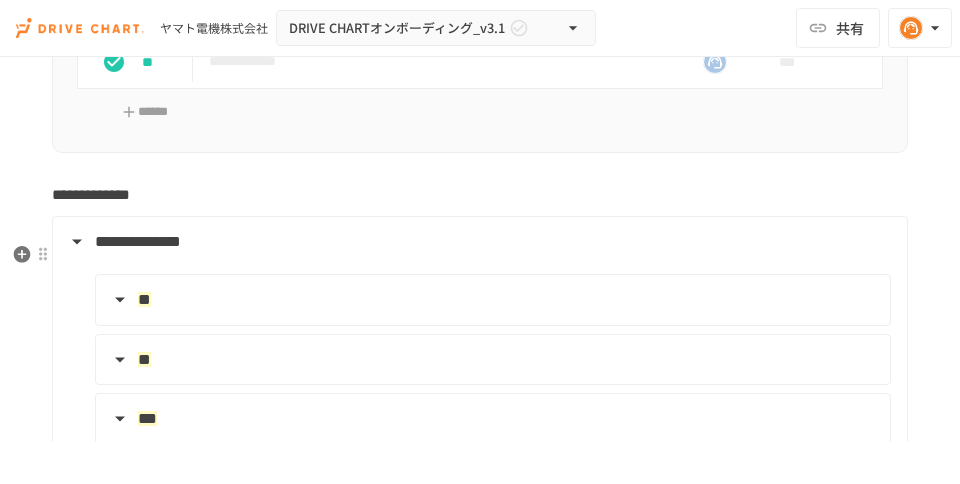 scroll, scrollTop: 3622, scrollLeft: 0, axis: vertical 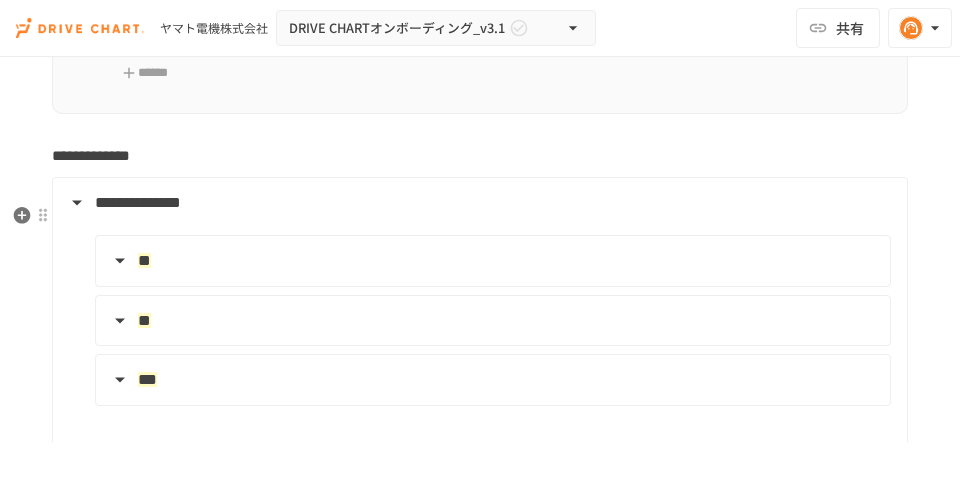click on "**" at bounding box center (491, 261) 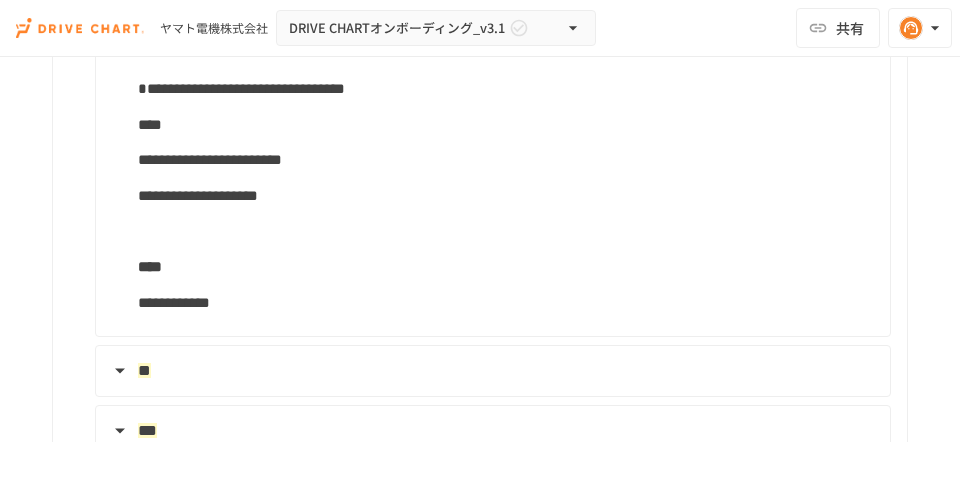 scroll, scrollTop: 4444, scrollLeft: 0, axis: vertical 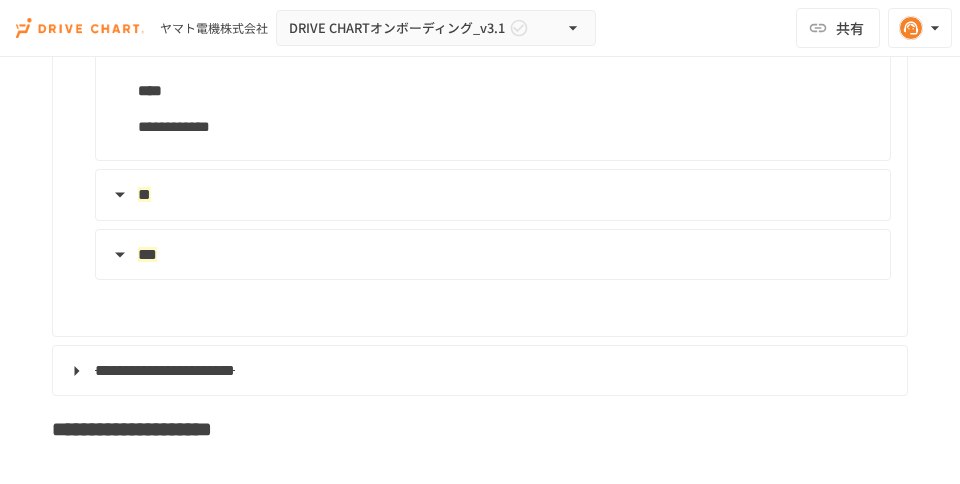 click on "**" at bounding box center (491, 195) 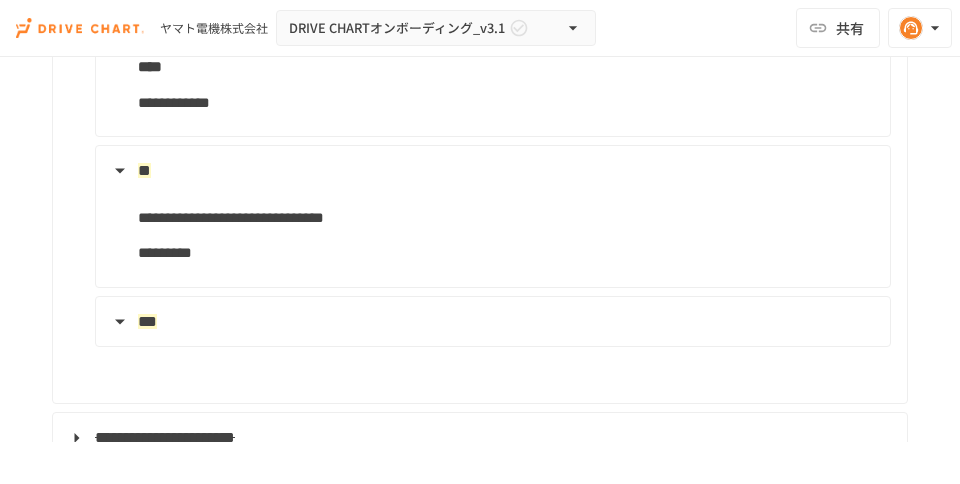 scroll, scrollTop: 4470, scrollLeft: 0, axis: vertical 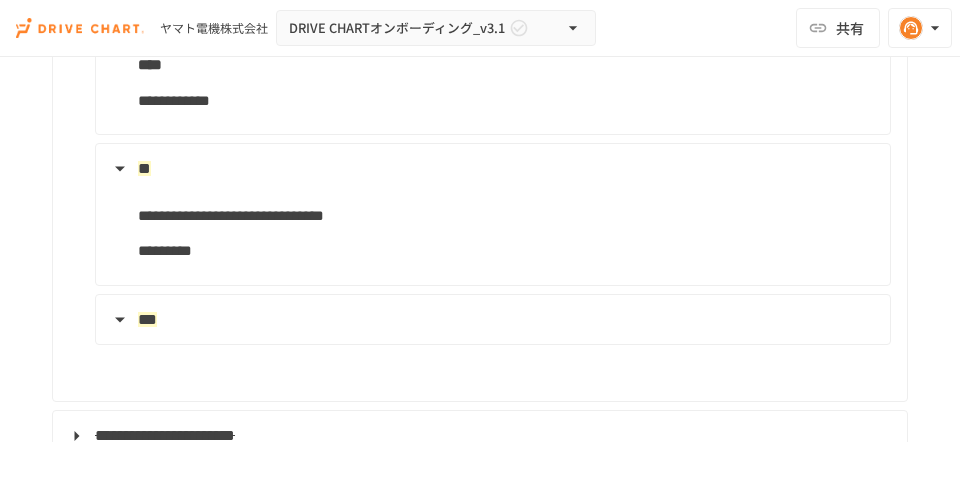 click on "***" at bounding box center (491, 320) 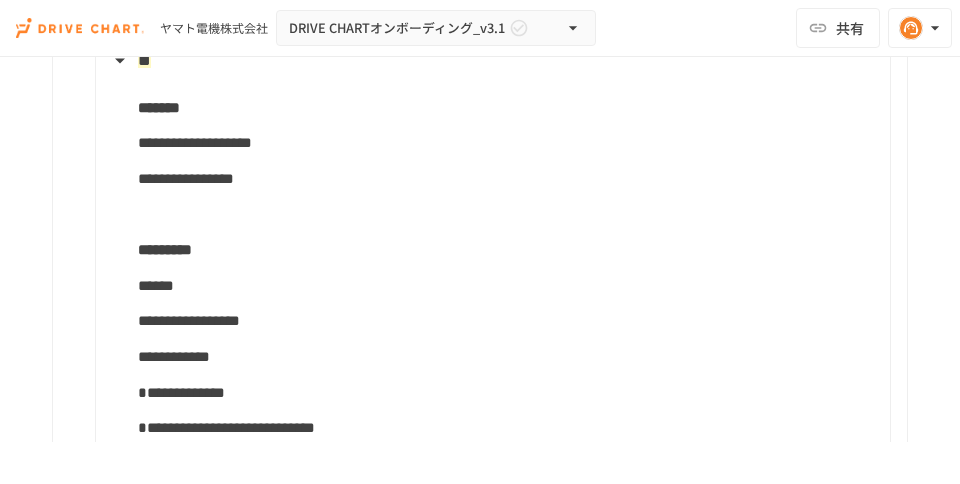 scroll, scrollTop: 3697, scrollLeft: 0, axis: vertical 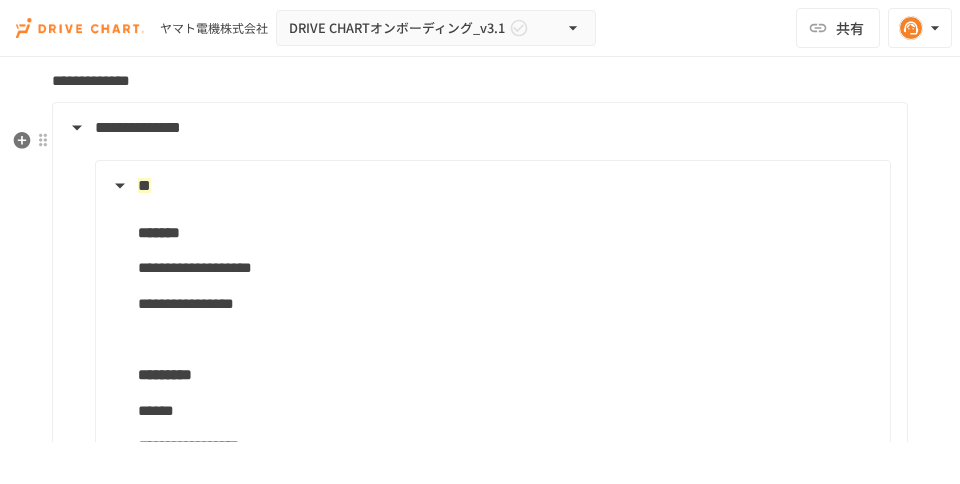 click on "**********" at bounding box center [478, 128] 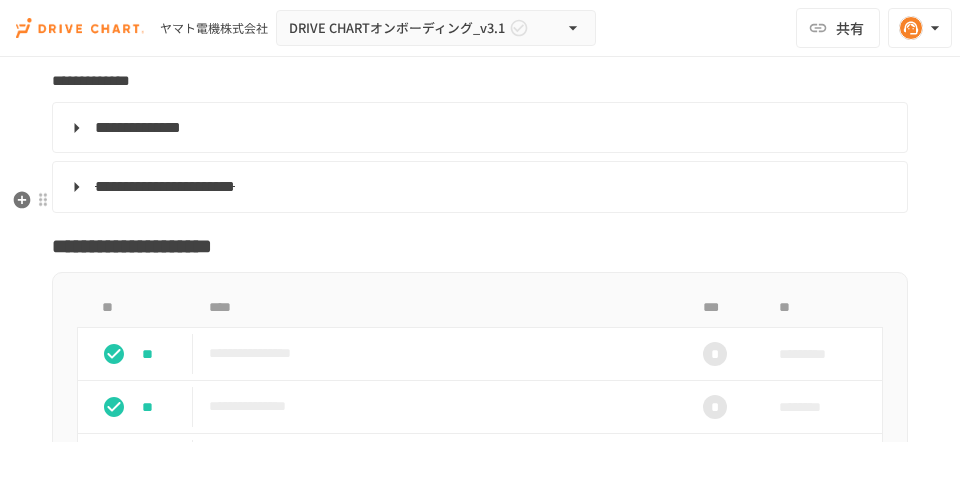 click on "**********" at bounding box center [478, 187] 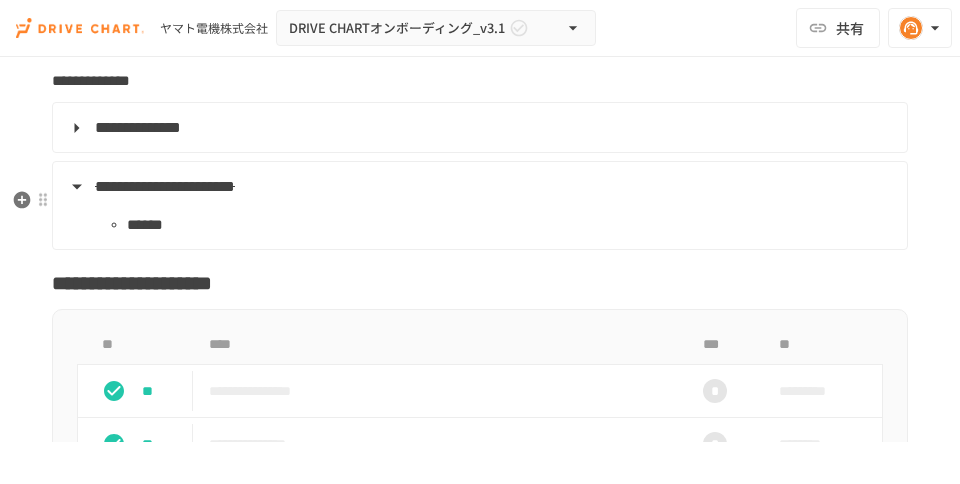 click on "**********" at bounding box center (478, 187) 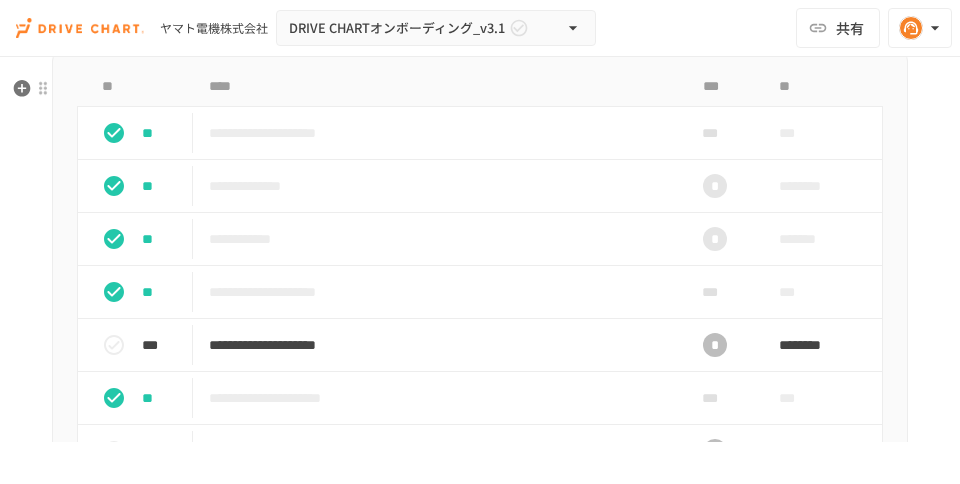 scroll, scrollTop: 5791, scrollLeft: 0, axis: vertical 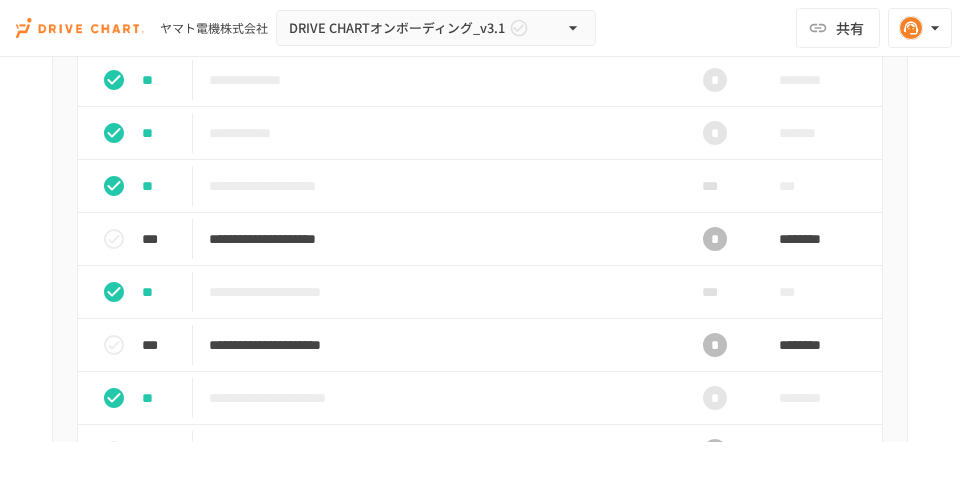 click on "**********" at bounding box center [480, -708] 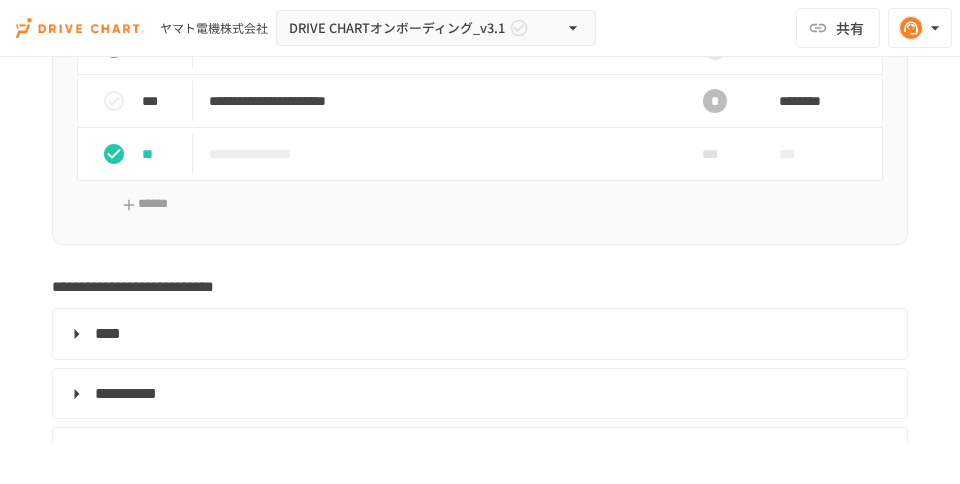 scroll, scrollTop: 6163, scrollLeft: 0, axis: vertical 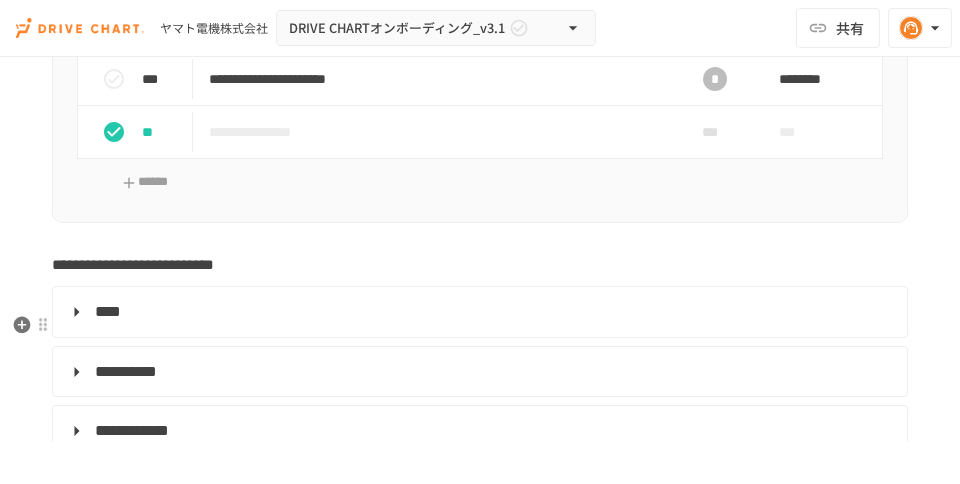 click on "****" at bounding box center [478, 312] 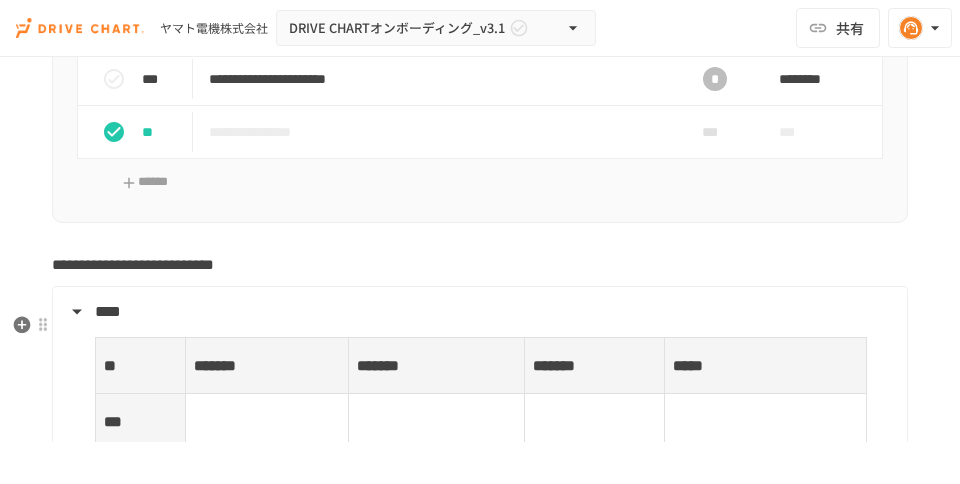 scroll, scrollTop: 6356, scrollLeft: 0, axis: vertical 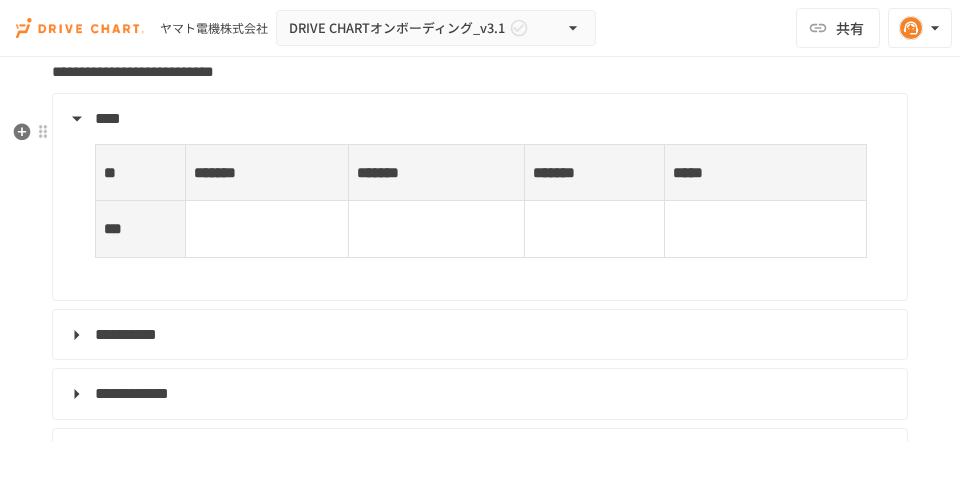 click on "****" at bounding box center [478, 119] 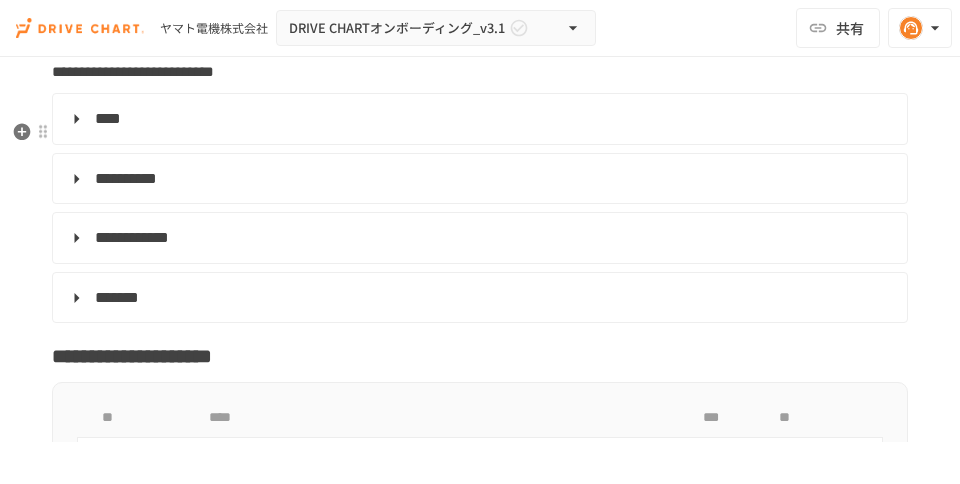 click on "**********" at bounding box center [480, -1273] 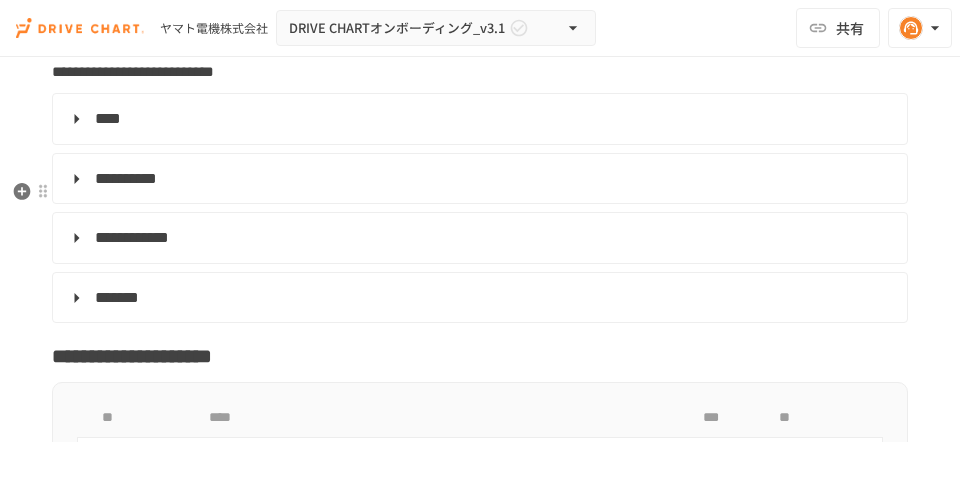 click on "**********" at bounding box center [478, 179] 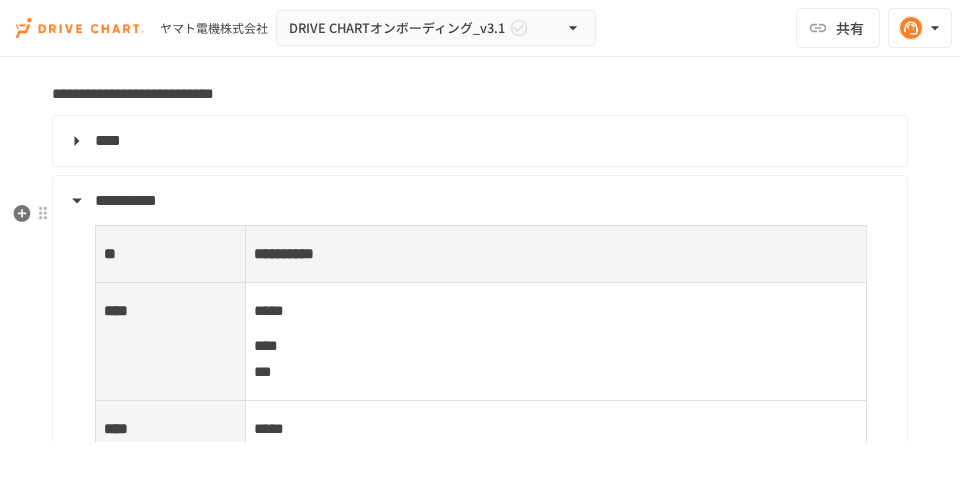 scroll, scrollTop: 6323, scrollLeft: 0, axis: vertical 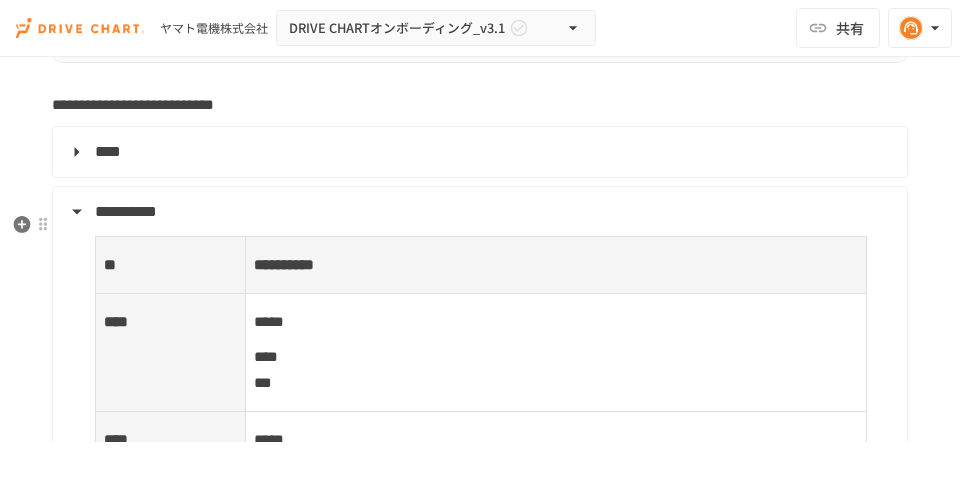 click on "**********" at bounding box center (478, 212) 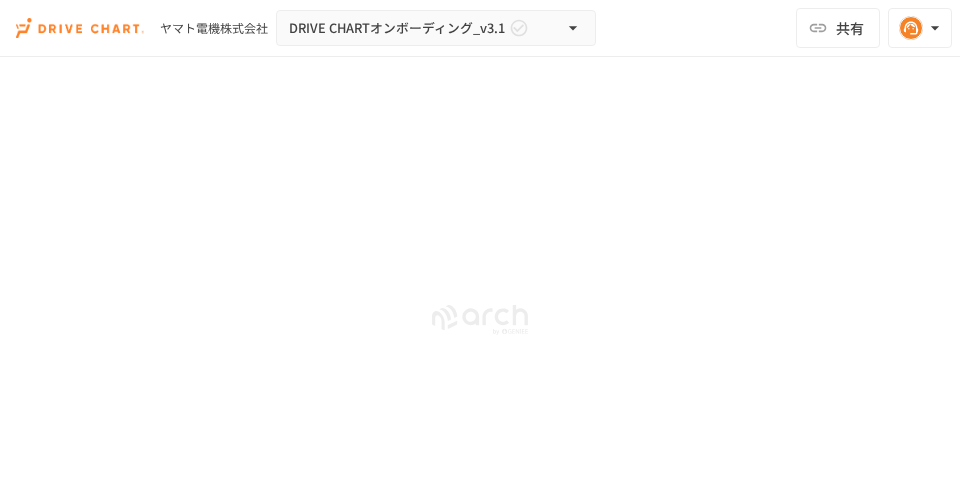 scroll, scrollTop: 10429, scrollLeft: 0, axis: vertical 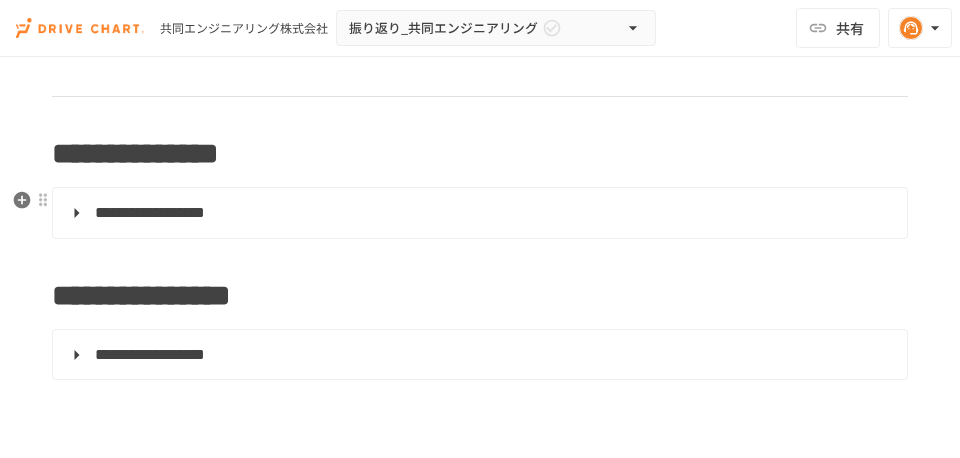 click on "**********" at bounding box center (478, 213) 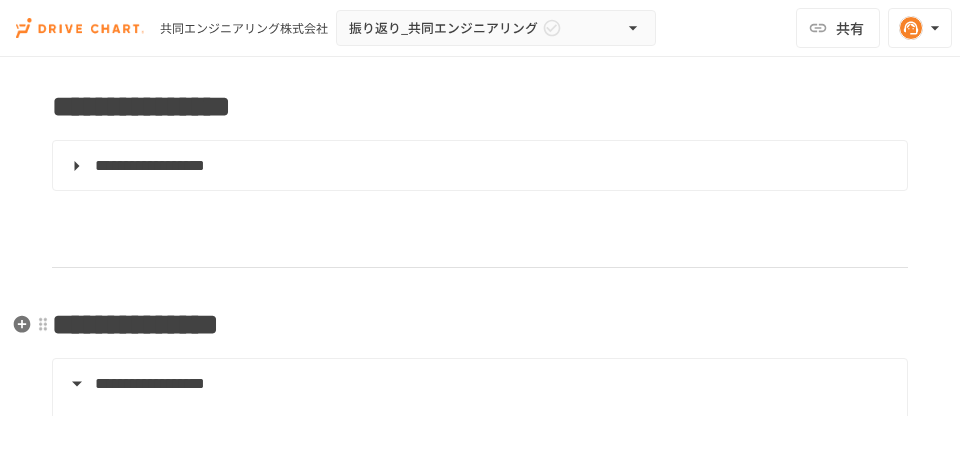 scroll, scrollTop: 323, scrollLeft: 0, axis: vertical 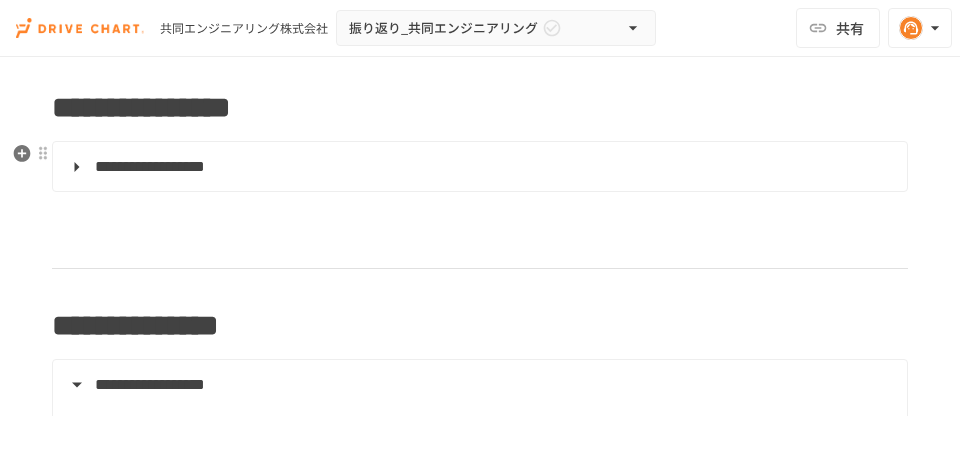 click on "**********" at bounding box center [478, 167] 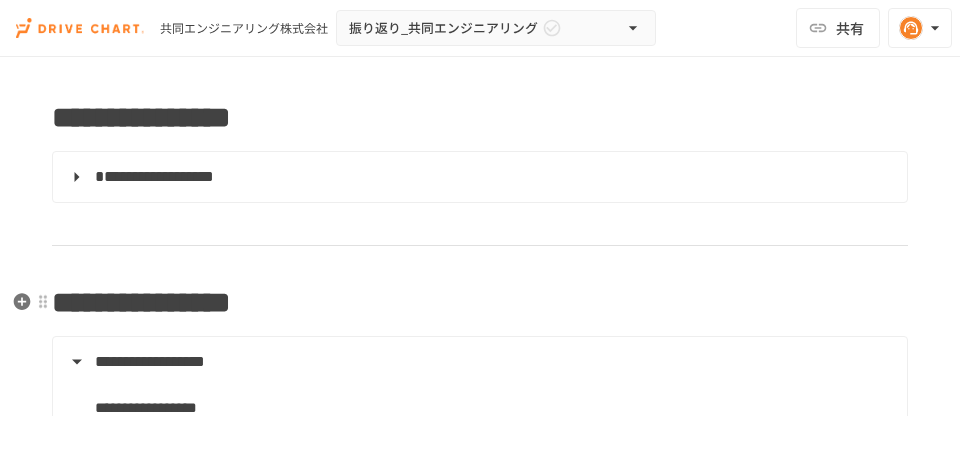 scroll, scrollTop: 118, scrollLeft: 0, axis: vertical 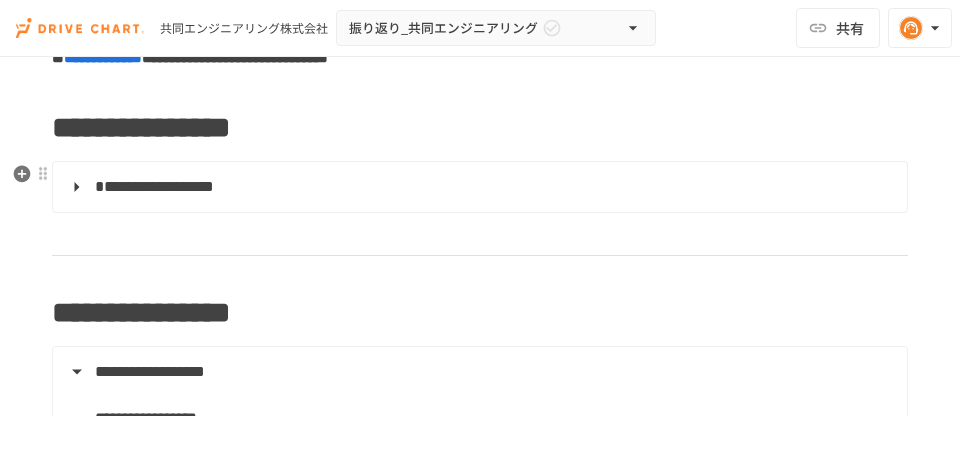 click on "**********" at bounding box center [478, 187] 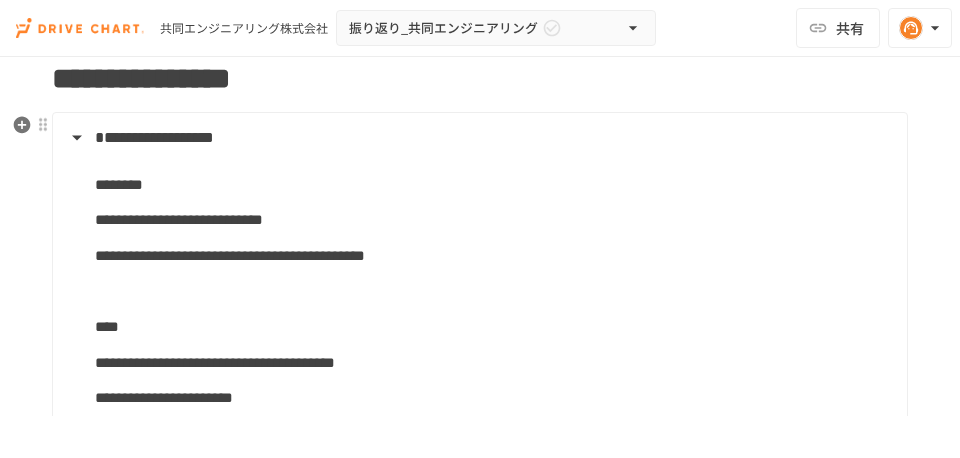 scroll, scrollTop: 195, scrollLeft: 0, axis: vertical 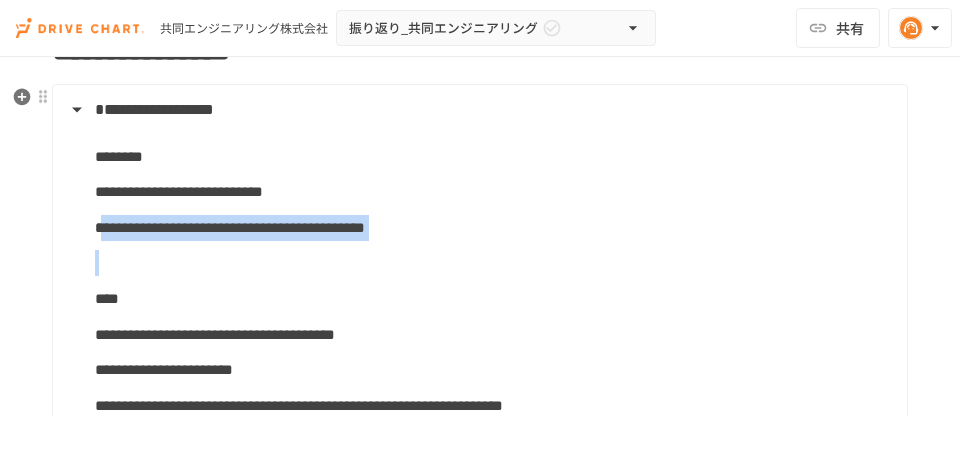 drag, startPoint x: 109, startPoint y: 232, endPoint x: 717, endPoint y: 262, distance: 608.7397 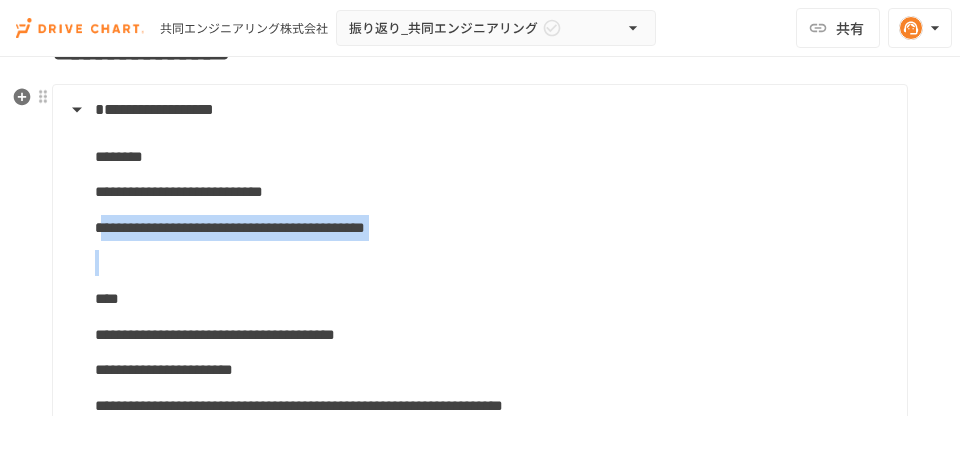 click on "**********" at bounding box center (478, 360) 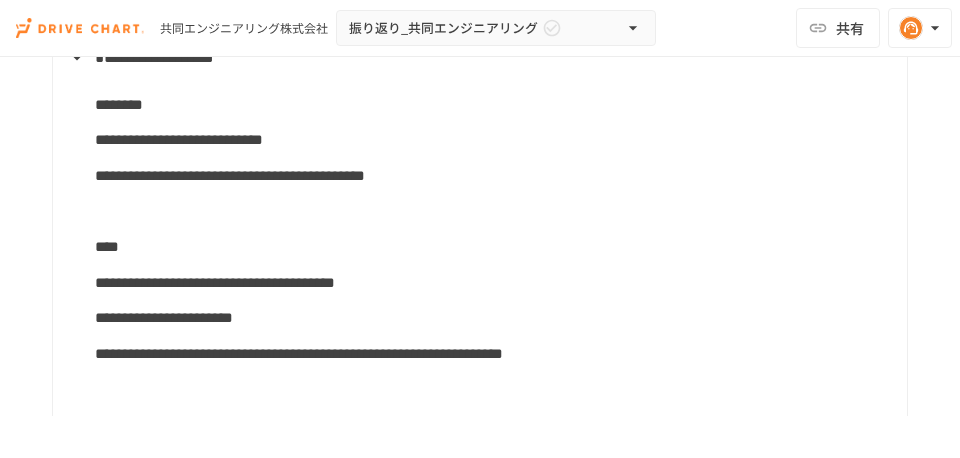 scroll, scrollTop: 248, scrollLeft: 0, axis: vertical 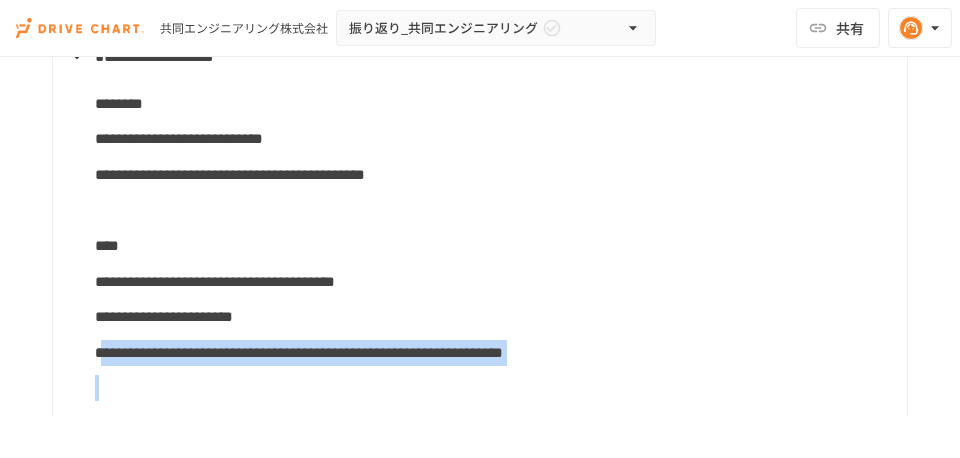 drag, startPoint x: 110, startPoint y: 355, endPoint x: 444, endPoint y: 397, distance: 336.63037 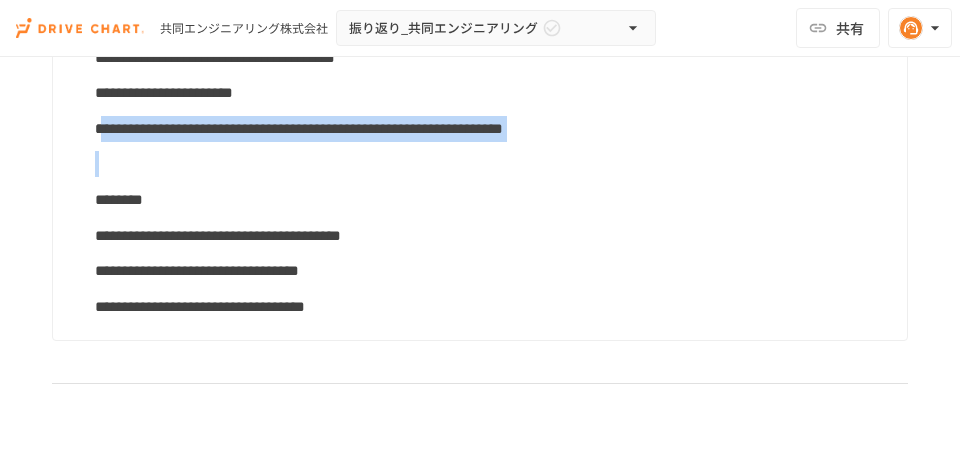 scroll, scrollTop: 474, scrollLeft: 0, axis: vertical 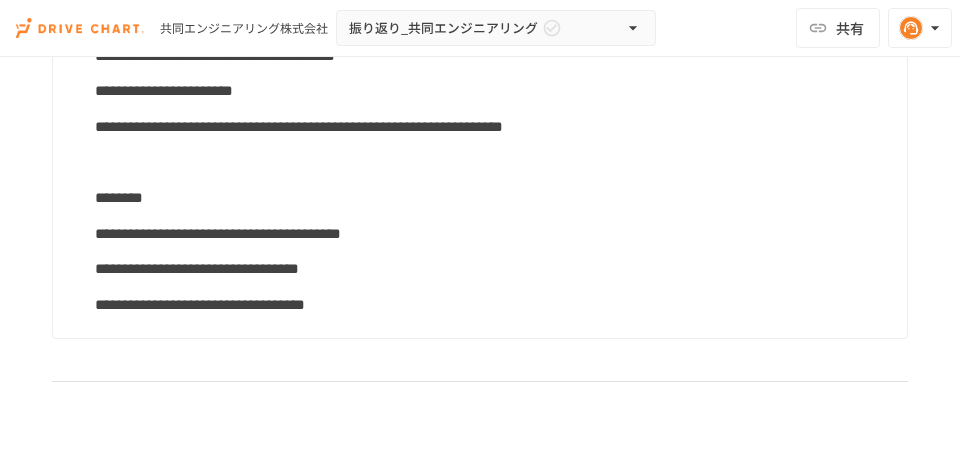 click on "********" at bounding box center (493, 198) 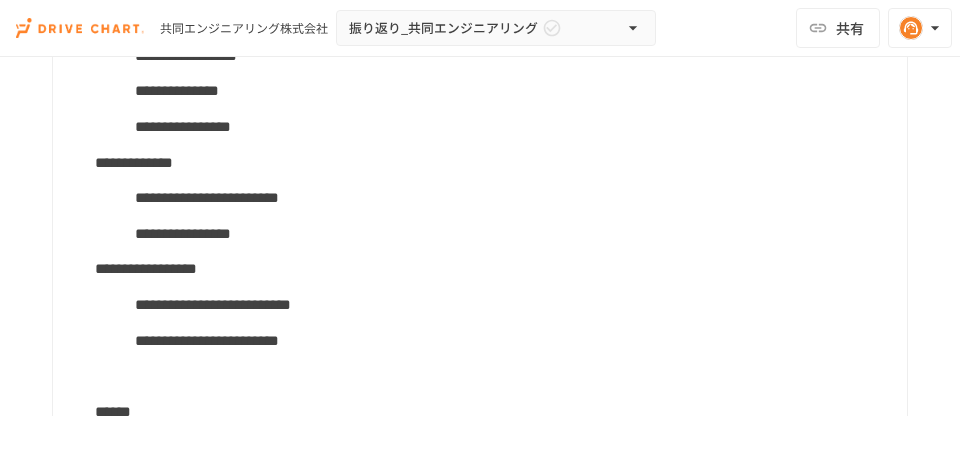scroll, scrollTop: 1142, scrollLeft: 0, axis: vertical 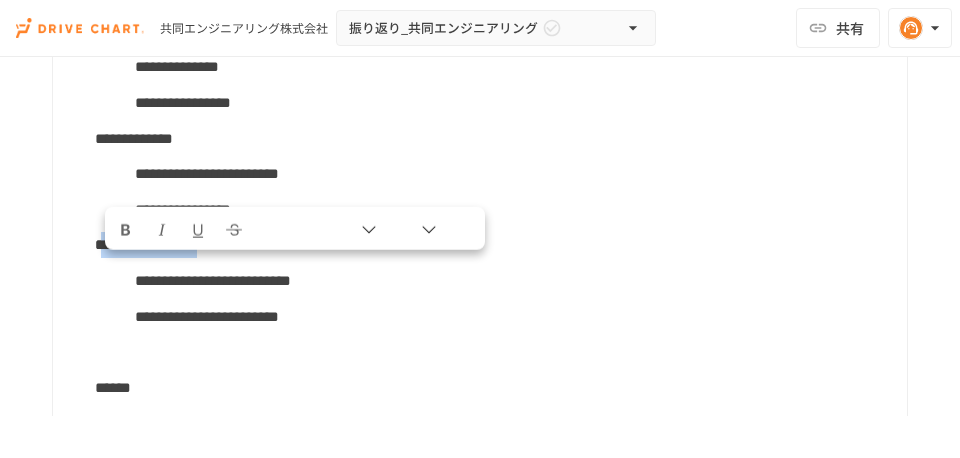 drag, startPoint x: 107, startPoint y: 273, endPoint x: 389, endPoint y: 284, distance: 282.21445 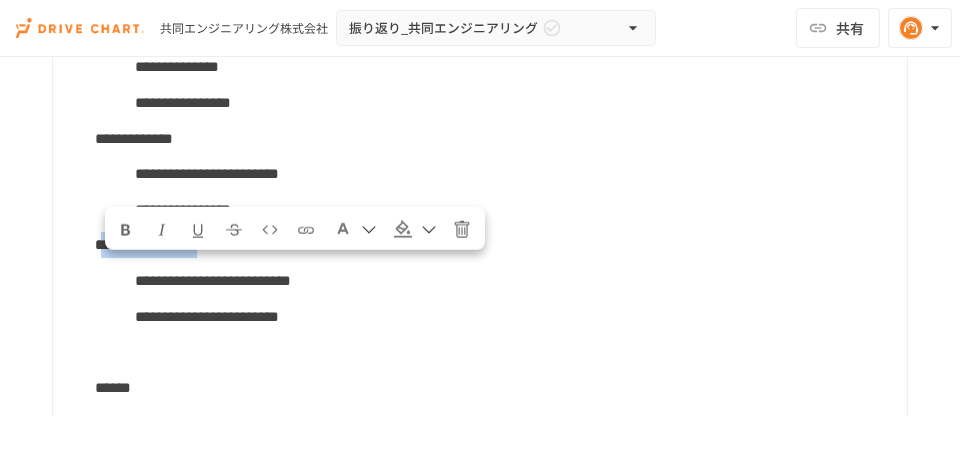 click on "**********" at bounding box center [493, 245] 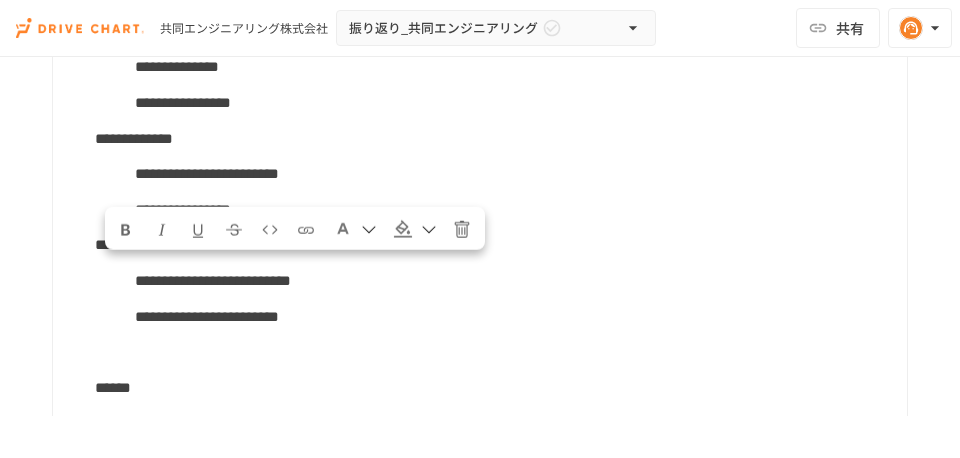 click on "**********" at bounding box center [478, 413] 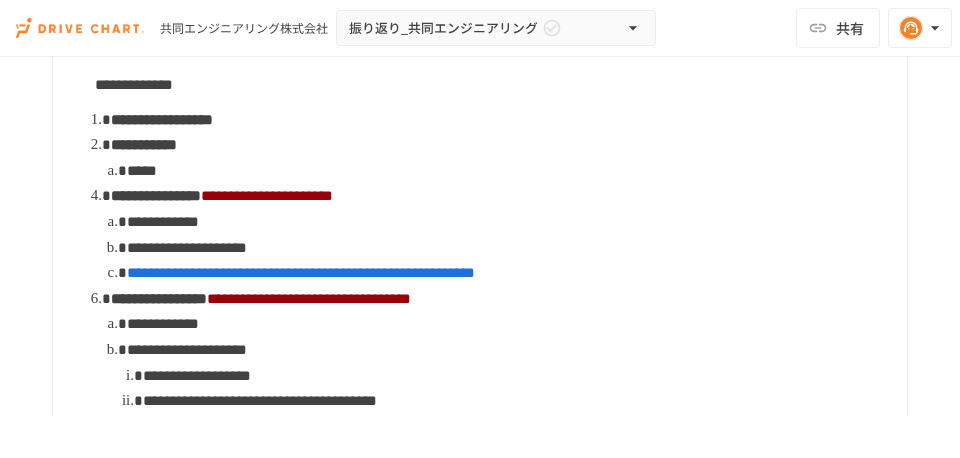 scroll, scrollTop: 2529, scrollLeft: 0, axis: vertical 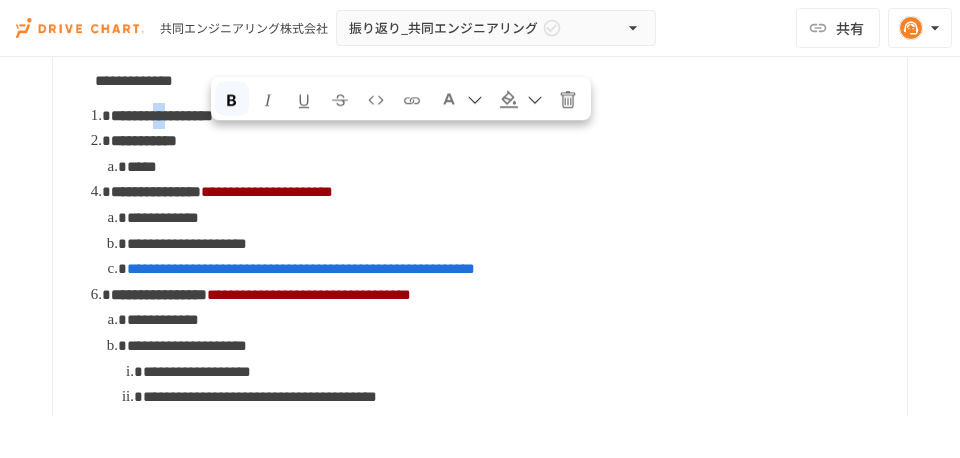 drag, startPoint x: 216, startPoint y: 147, endPoint x: 244, endPoint y: 146, distance: 28.01785 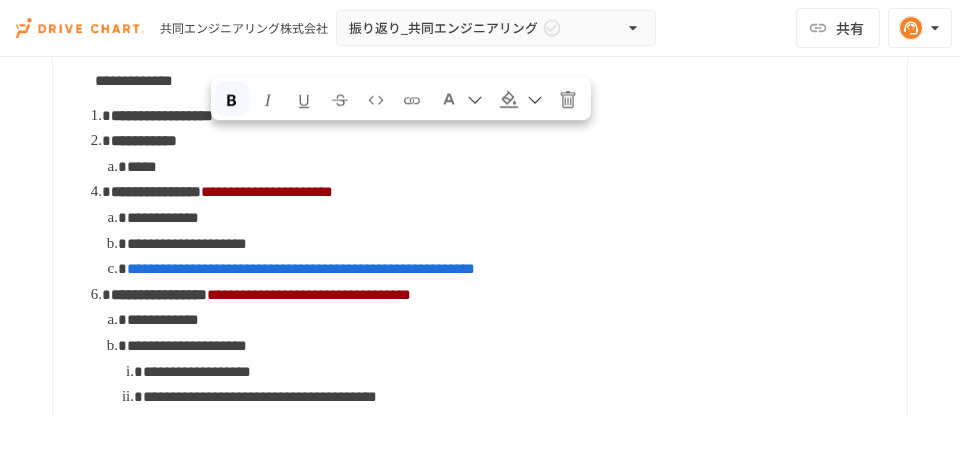 click on "**********" at bounding box center [162, 115] 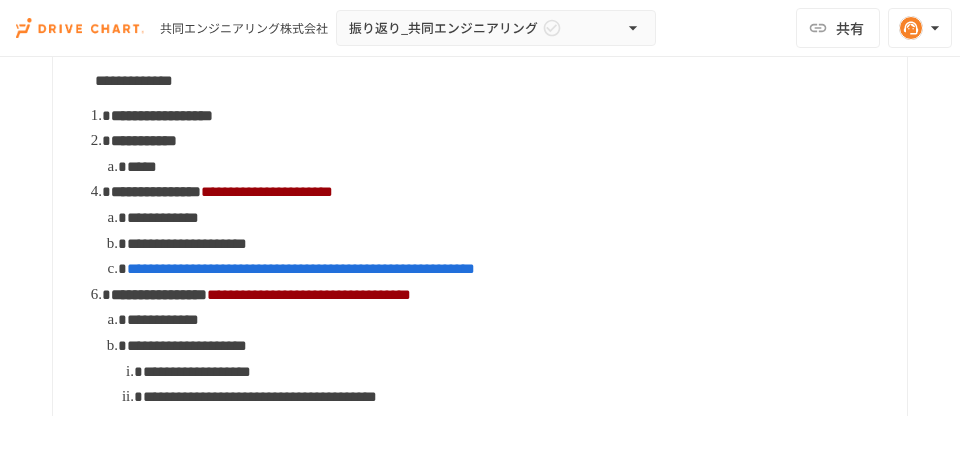 type 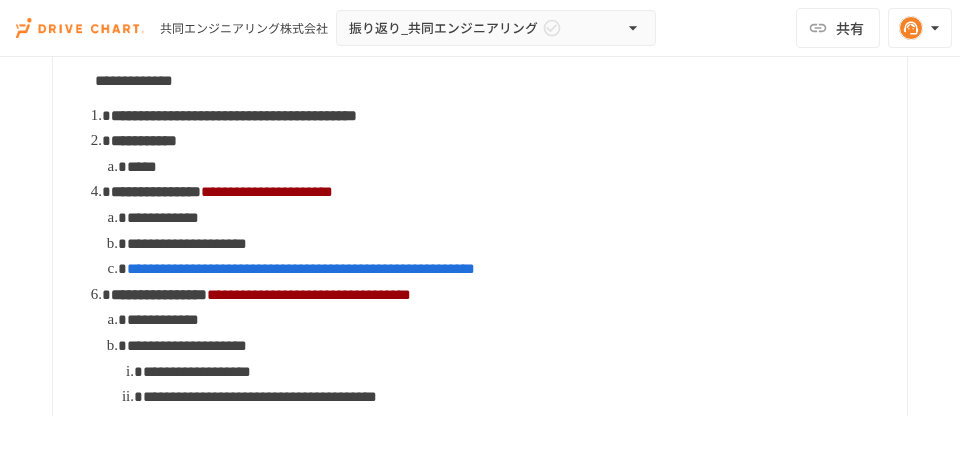 click on "**********" at bounding box center [501, 141] 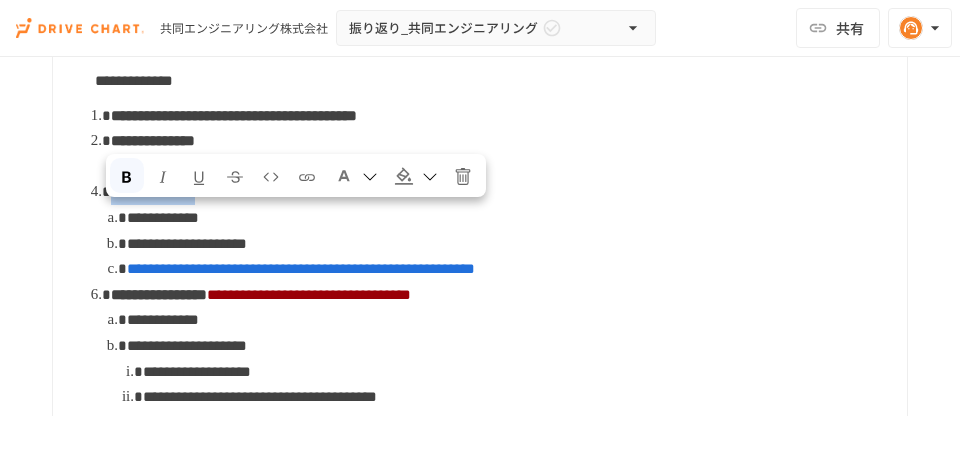 drag, startPoint x: 109, startPoint y: 219, endPoint x: 287, endPoint y: 219, distance: 178 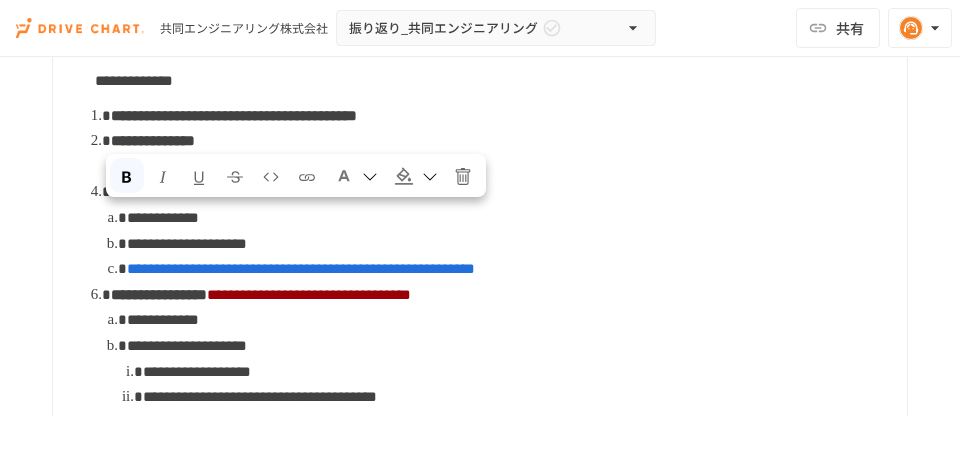 click on "**********" at bounding box center [267, 191] 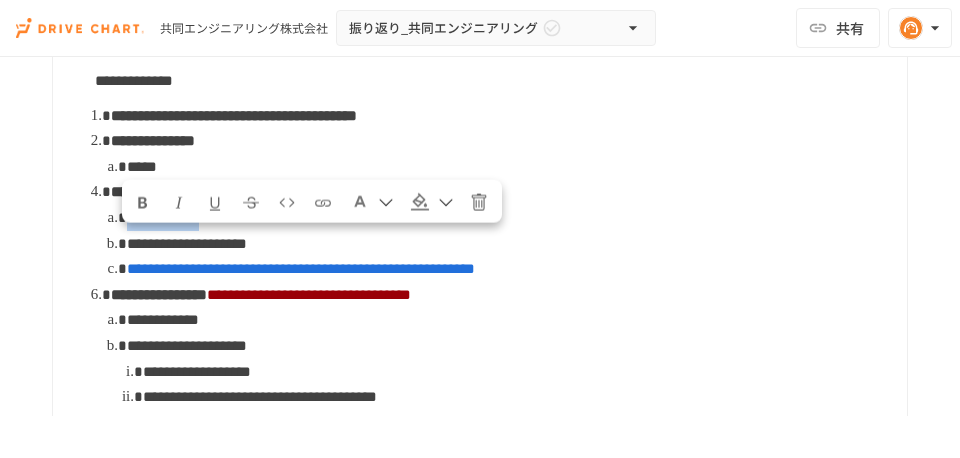 drag, startPoint x: 127, startPoint y: 244, endPoint x: 326, endPoint y: 247, distance: 199.02261 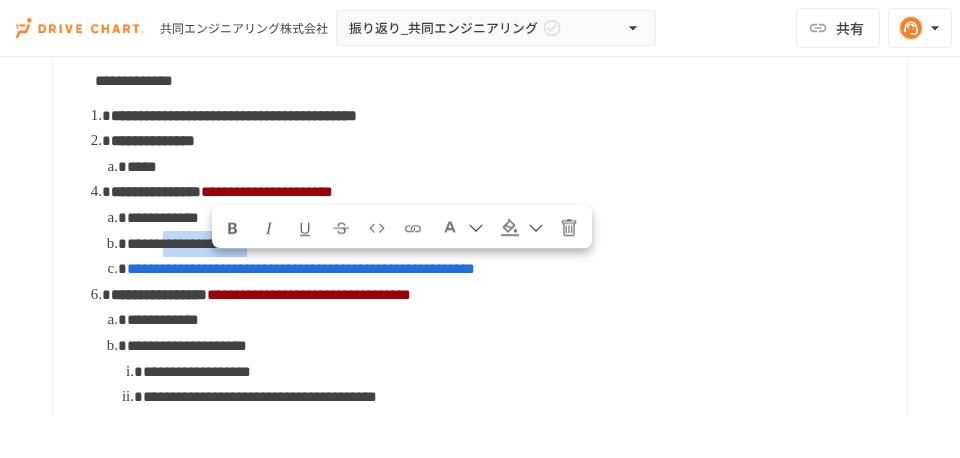 drag, startPoint x: 219, startPoint y: 272, endPoint x: 454, endPoint y: 275, distance: 235.01915 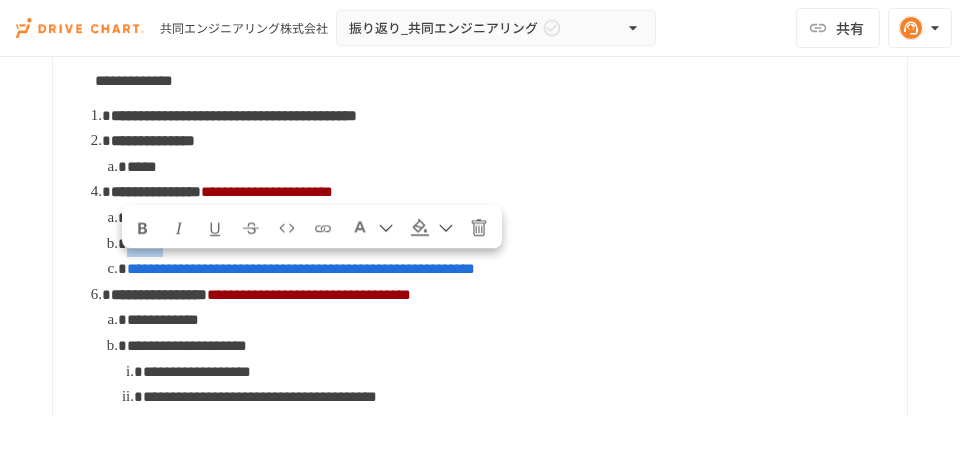 drag, startPoint x: 128, startPoint y: 266, endPoint x: 230, endPoint y: 268, distance: 102.01961 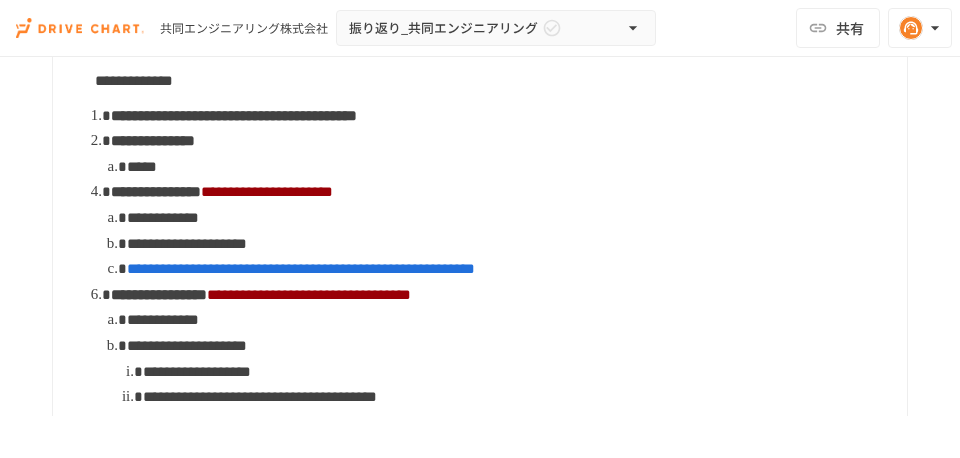 click on "**********" at bounding box center [187, 243] 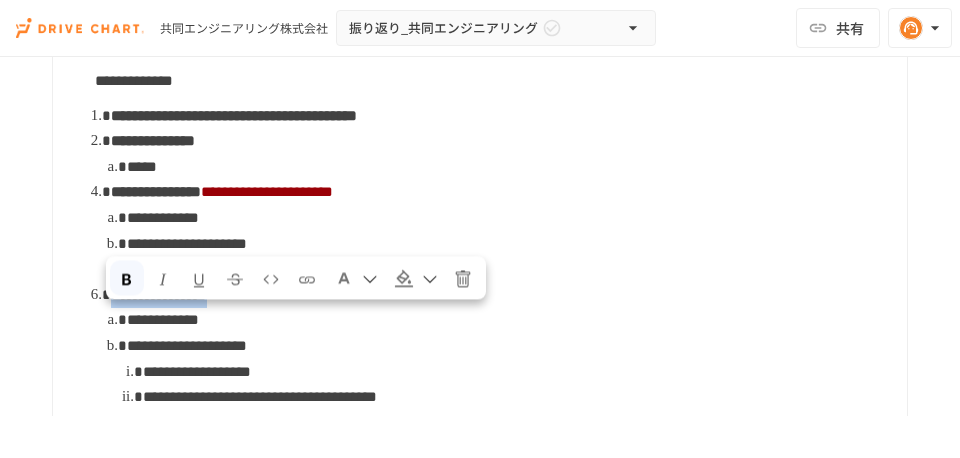 drag, startPoint x: 109, startPoint y: 331, endPoint x: 336, endPoint y: 326, distance: 227.05505 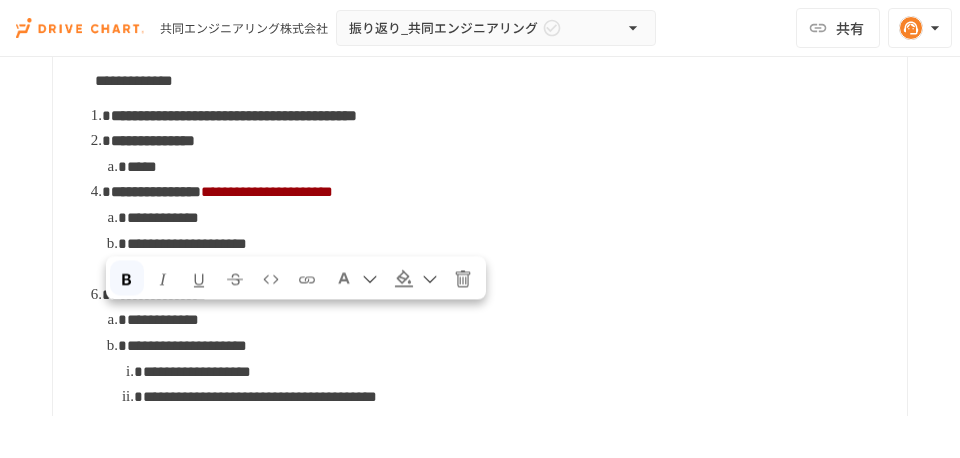 click on "**********" at bounding box center (159, 294) 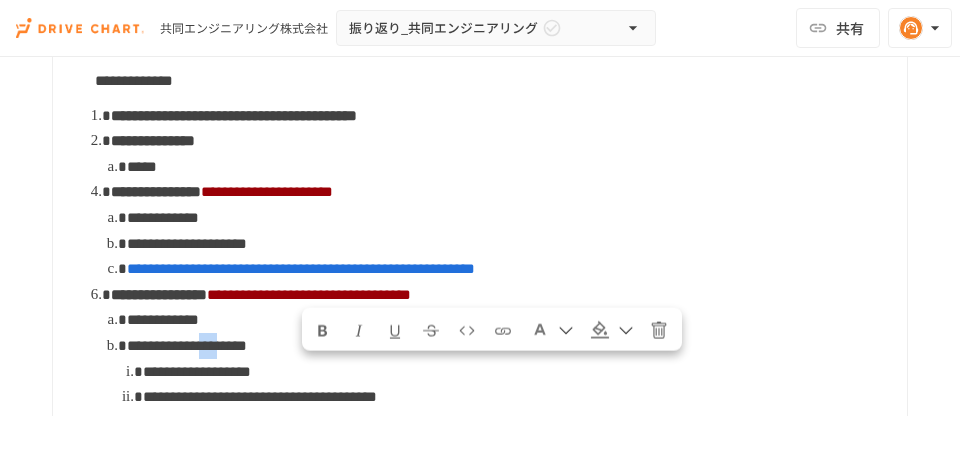 drag, startPoint x: 307, startPoint y: 382, endPoint x: 347, endPoint y: 373, distance: 41 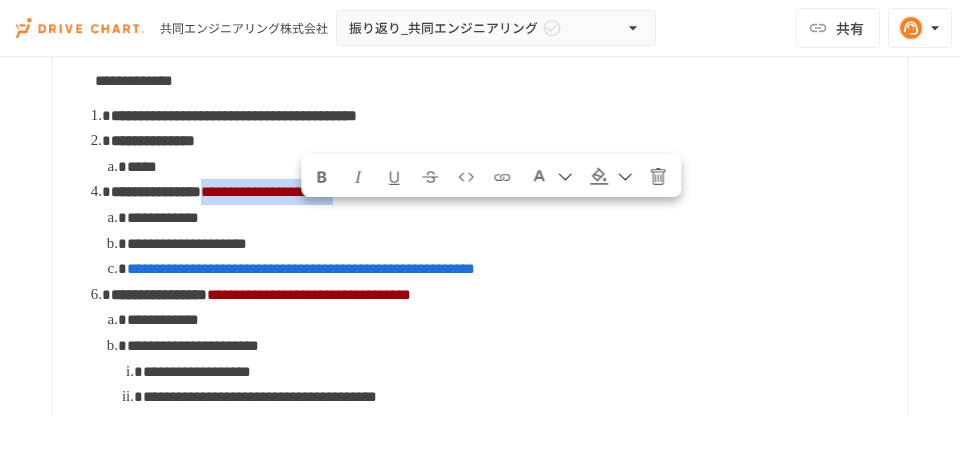 drag, startPoint x: 305, startPoint y: 223, endPoint x: 636, endPoint y: 206, distance: 331.43628 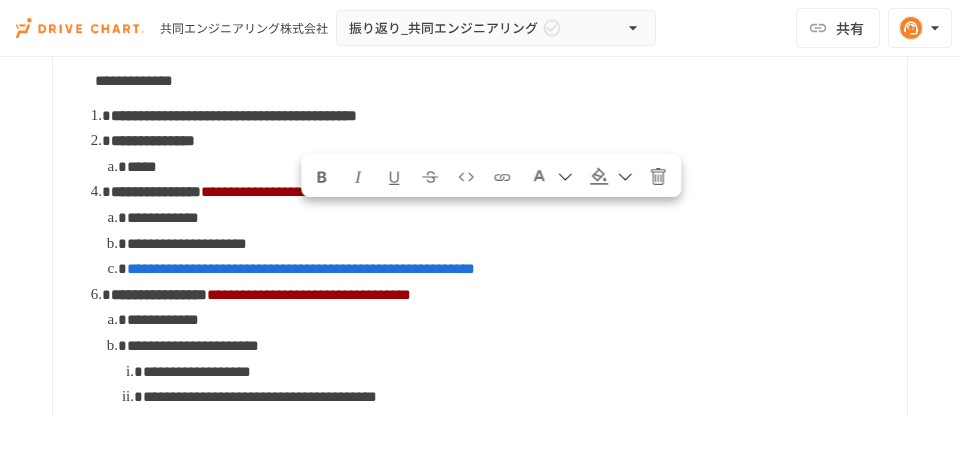 click on "**********" at bounding box center [501, 192] 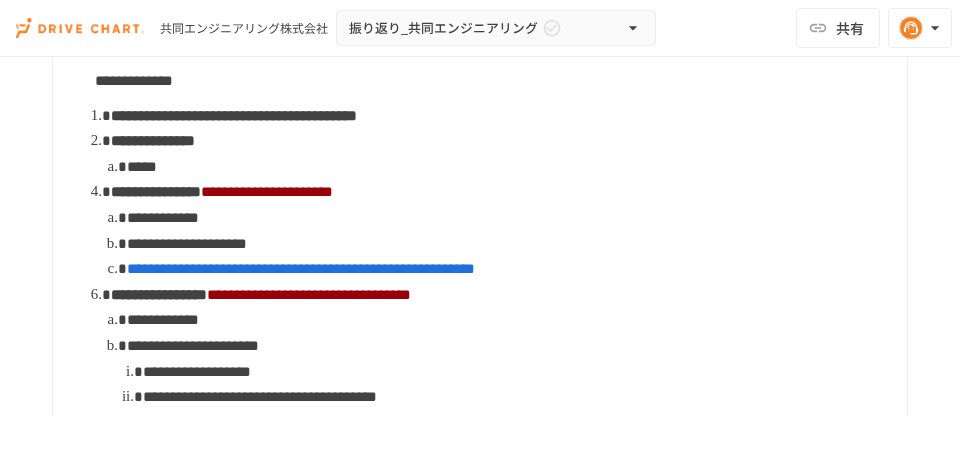 scroll, scrollTop: 2647, scrollLeft: 0, axis: vertical 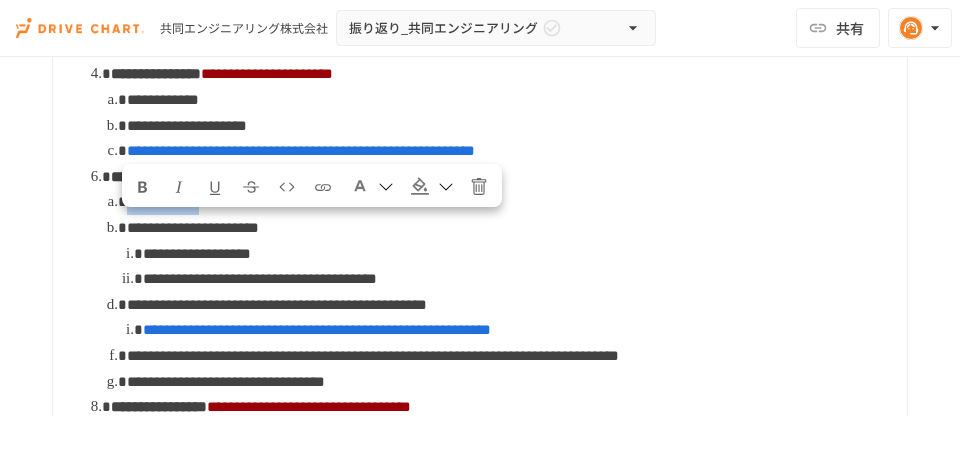 drag, startPoint x: 130, startPoint y: 234, endPoint x: 309, endPoint y: 234, distance: 179 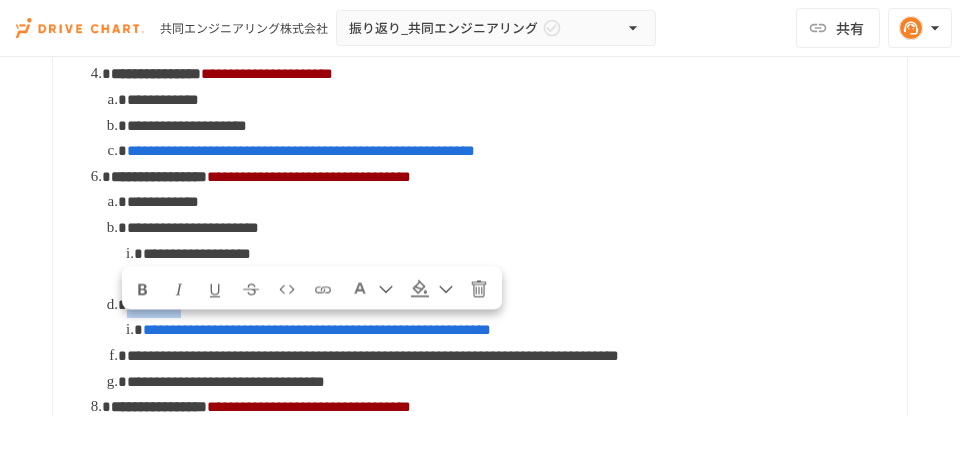 drag, startPoint x: 127, startPoint y: 335, endPoint x: 242, endPoint y: 336, distance: 115.00435 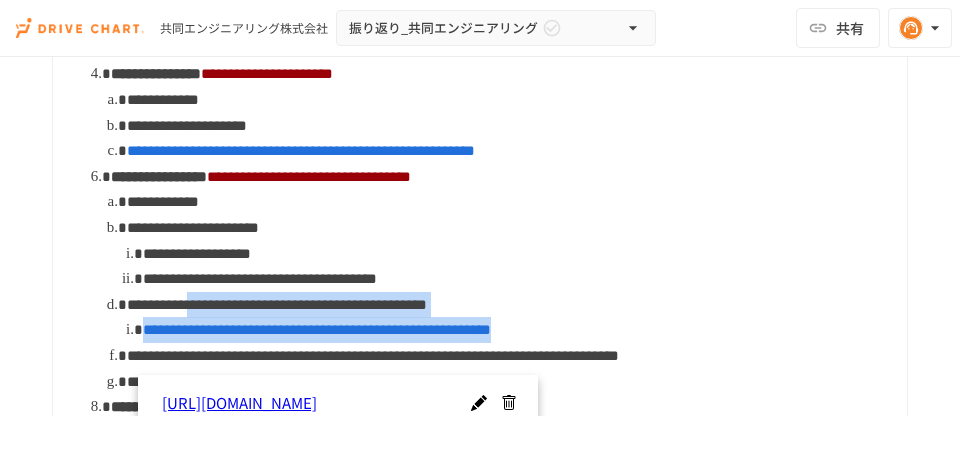 drag, startPoint x: 260, startPoint y: 335, endPoint x: 809, endPoint y: 350, distance: 549.2049 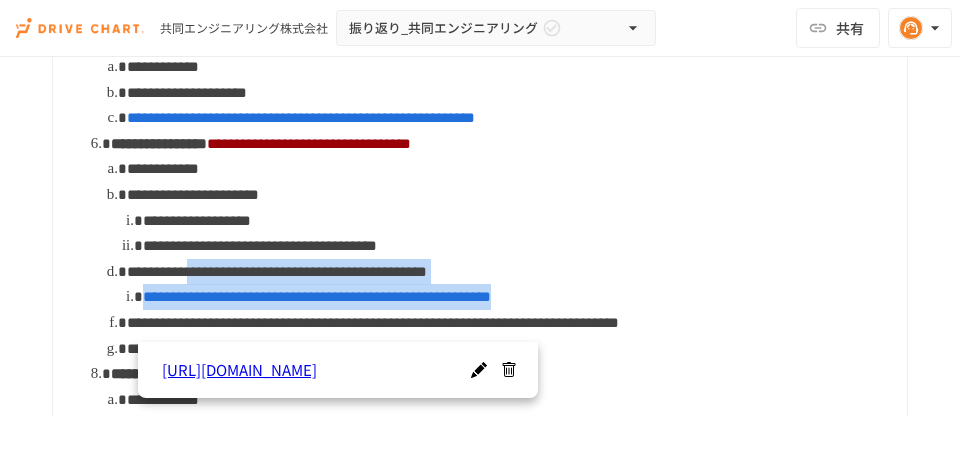 click on "**********" at bounding box center (517, 297) 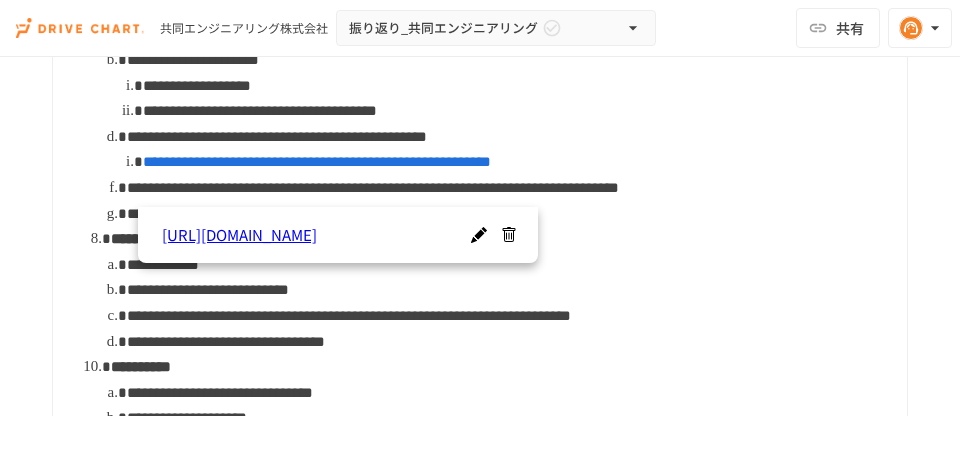 scroll, scrollTop: 2830, scrollLeft: 0, axis: vertical 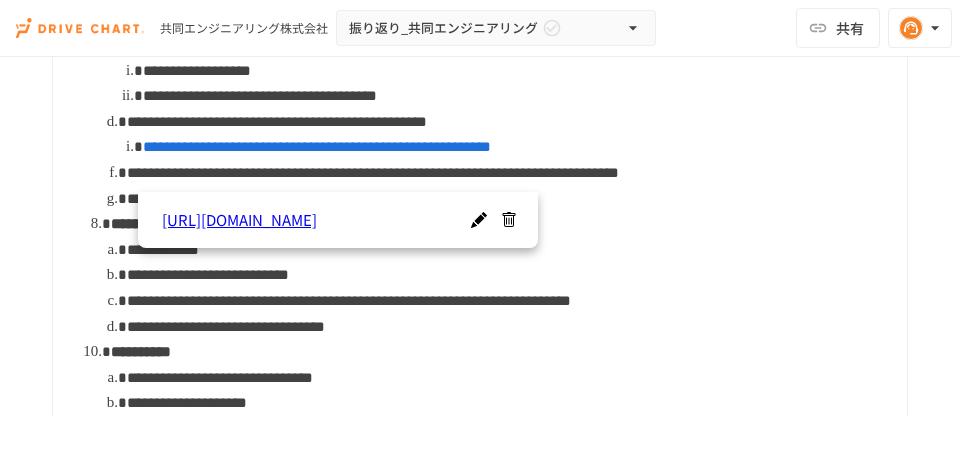 click on "**********" at bounding box center [509, 275] 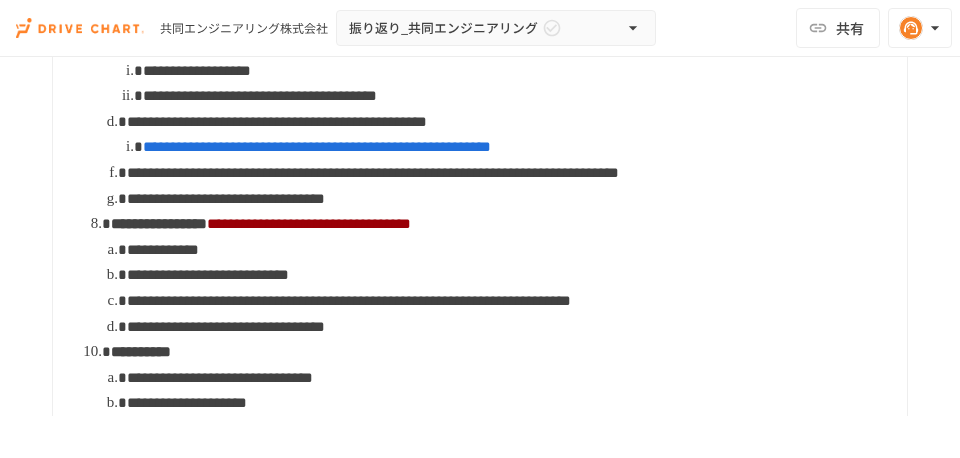 click on "**********" at bounding box center (277, 121) 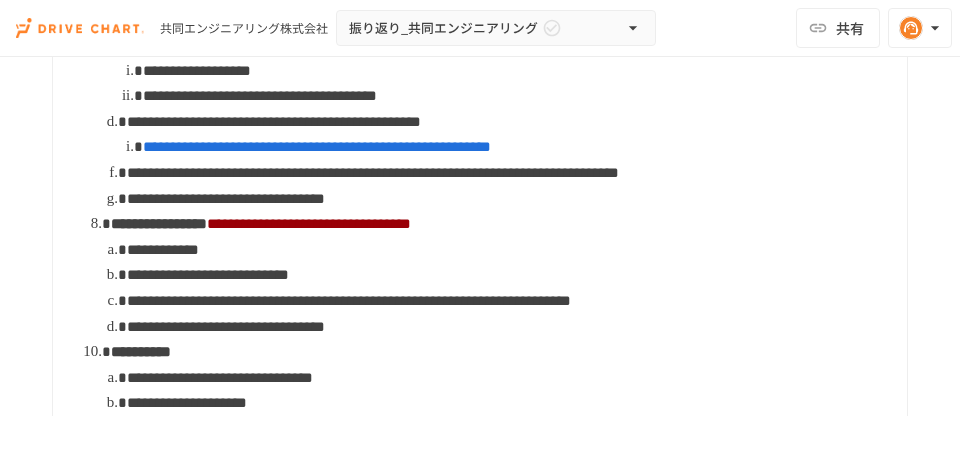 click on "**********" at bounding box center [509, 173] 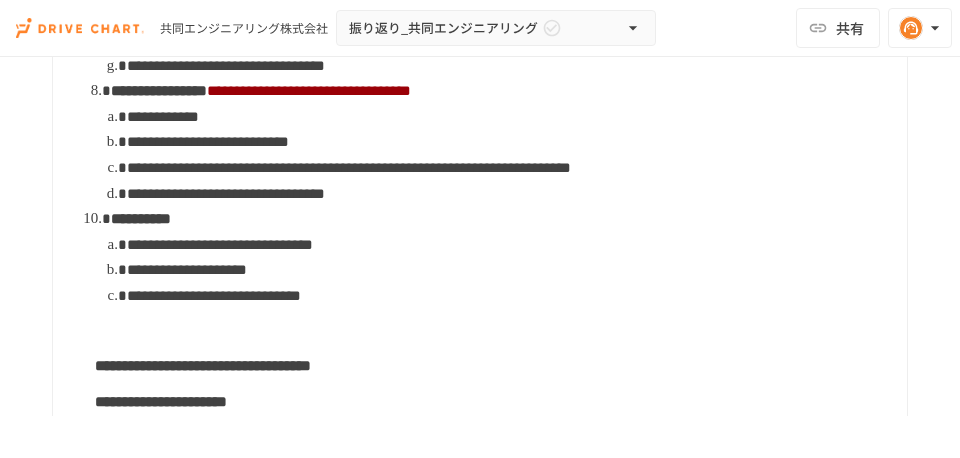 scroll, scrollTop: 2978, scrollLeft: 0, axis: vertical 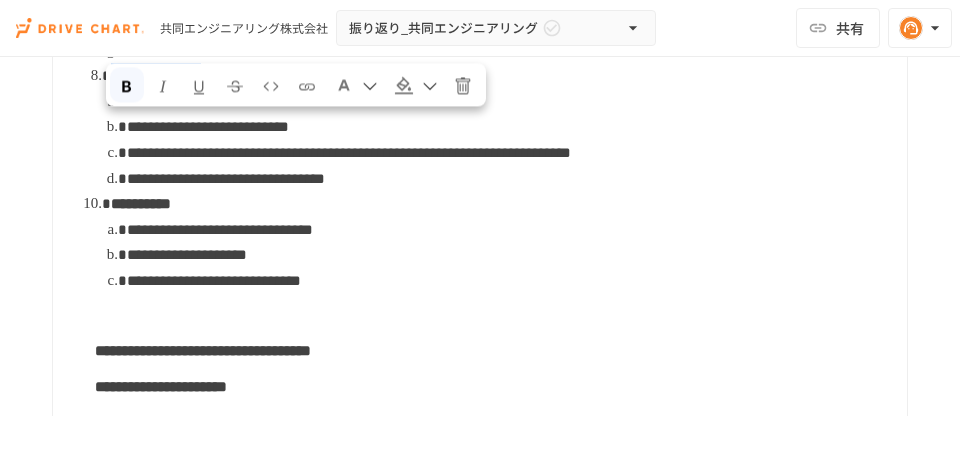drag, startPoint x: 113, startPoint y: 127, endPoint x: 332, endPoint y: 133, distance: 219.08218 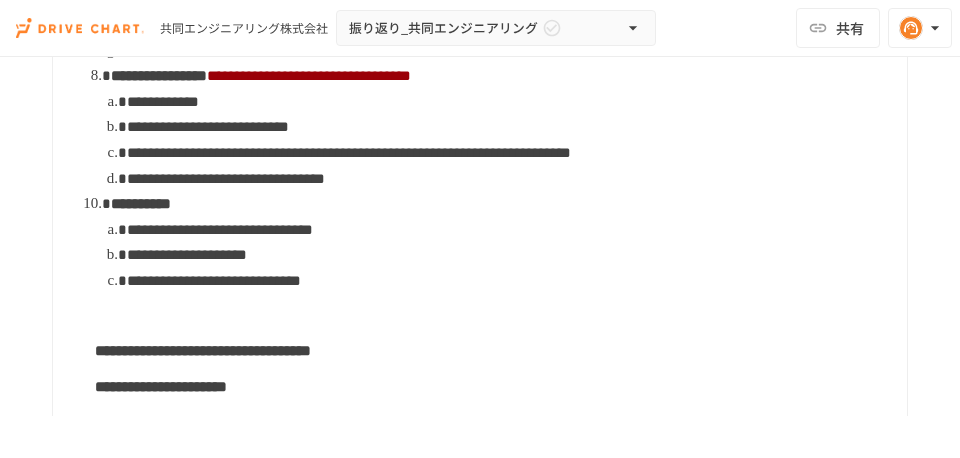 click on "**********" at bounding box center [208, 126] 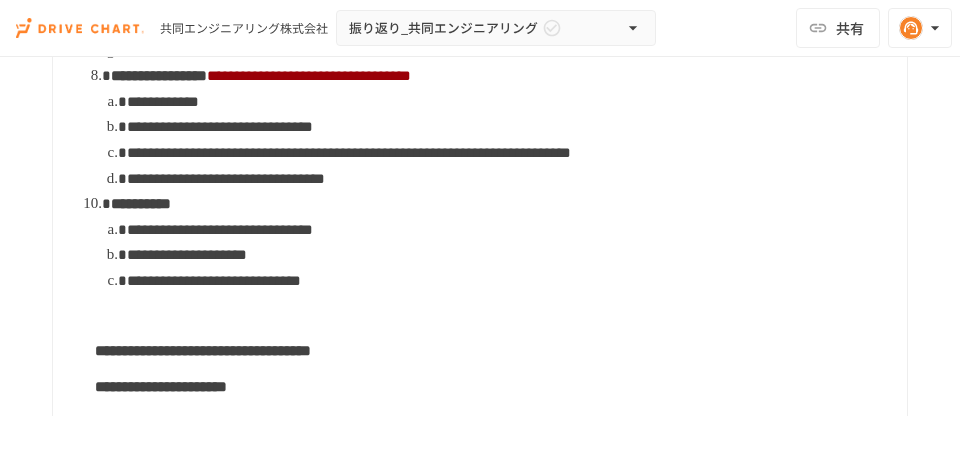 click on "**********" at bounding box center [509, 127] 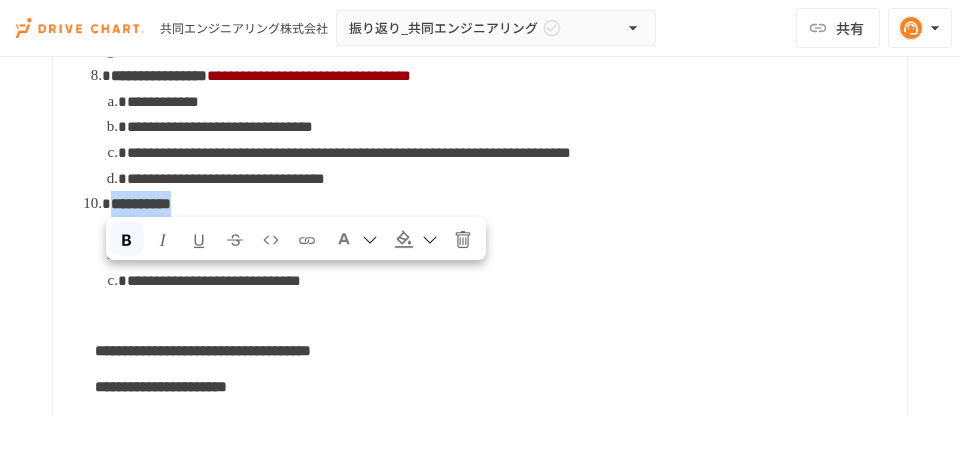 drag, startPoint x: 110, startPoint y: 283, endPoint x: 276, endPoint y: 282, distance: 166.003 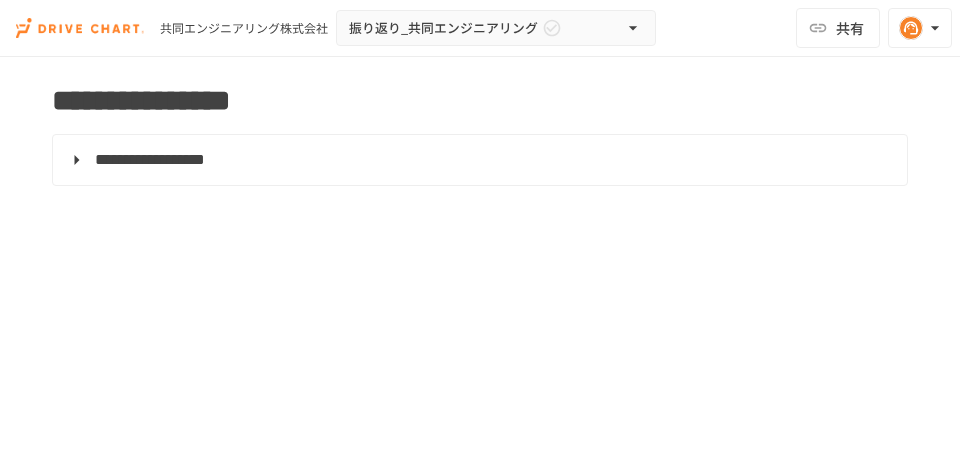 scroll, scrollTop: 3834, scrollLeft: 0, axis: vertical 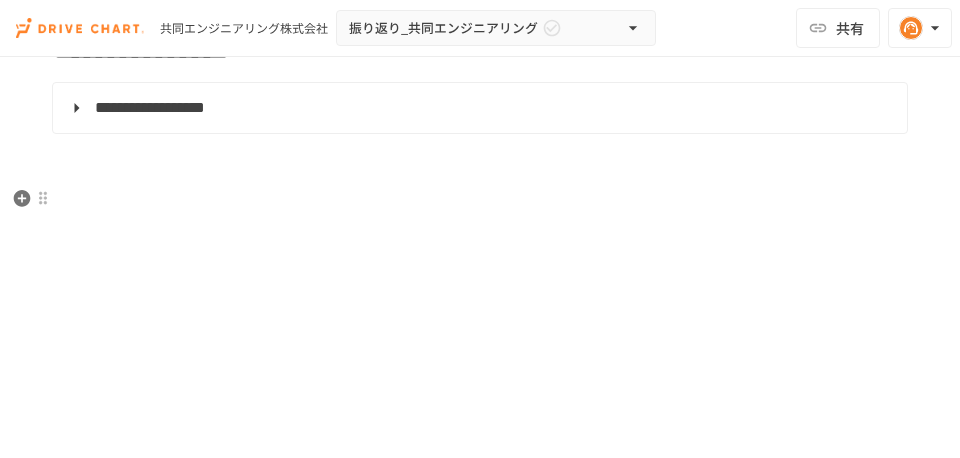click on "**********" at bounding box center [478, 108] 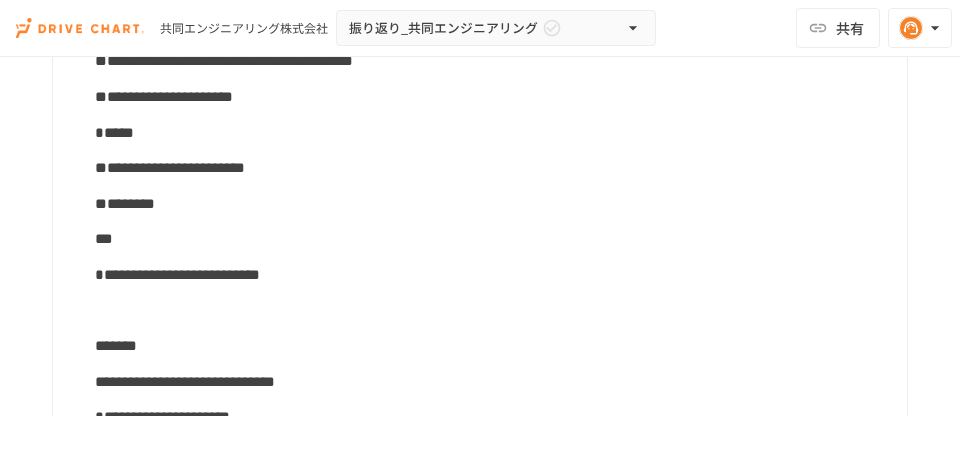 scroll, scrollTop: 3939, scrollLeft: 0, axis: vertical 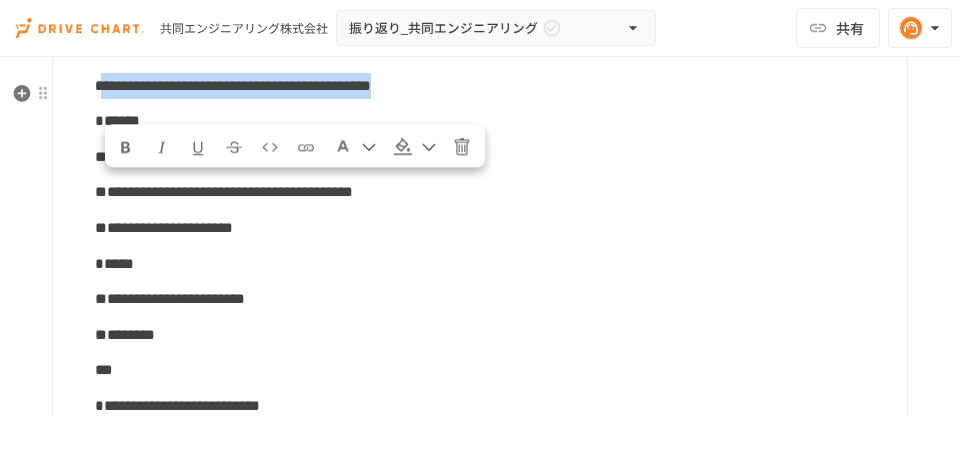 drag, startPoint x: 108, startPoint y: 188, endPoint x: 737, endPoint y: 184, distance: 629.0127 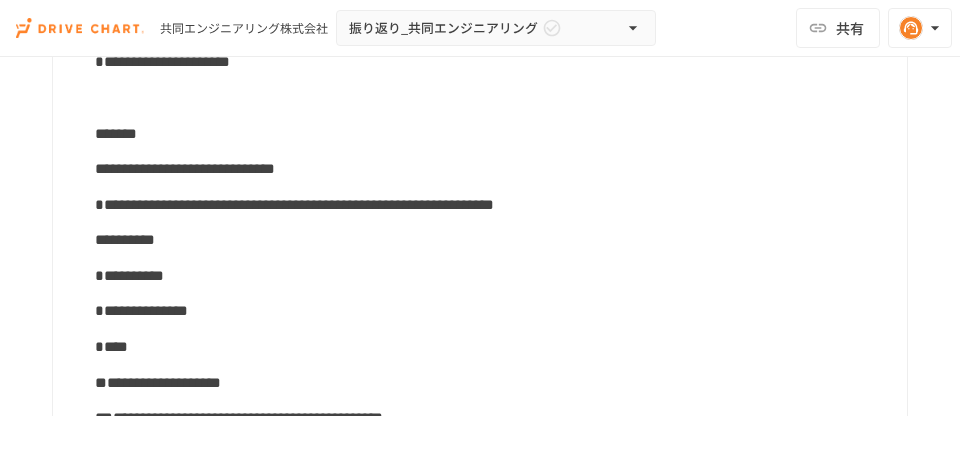 scroll, scrollTop: 4427, scrollLeft: 0, axis: vertical 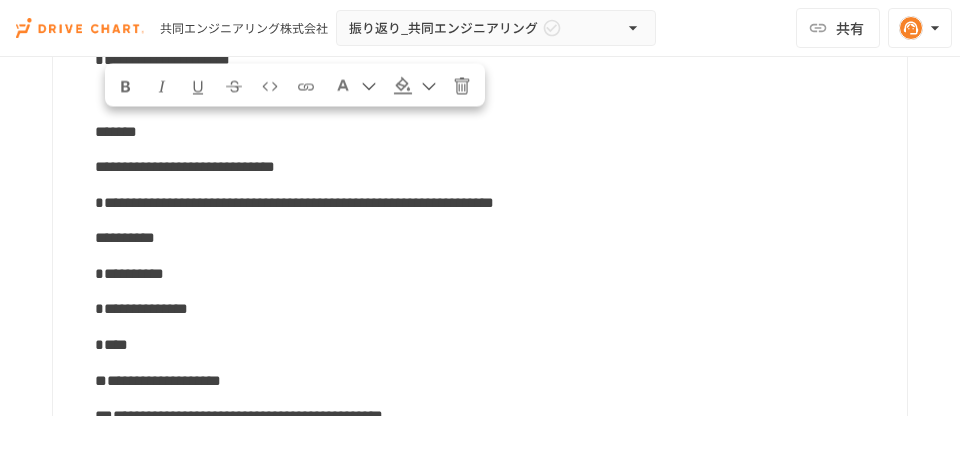 drag, startPoint x: 111, startPoint y: 127, endPoint x: 572, endPoint y: 133, distance: 461.03903 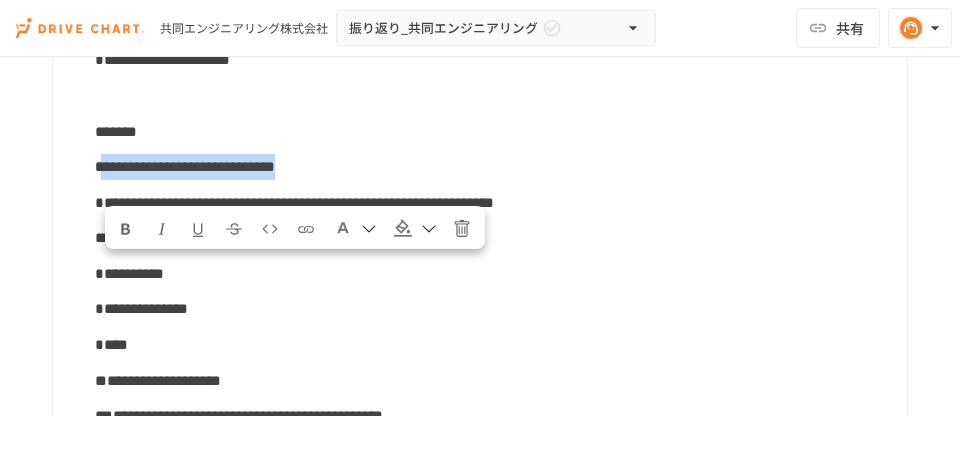 drag, startPoint x: 111, startPoint y: 272, endPoint x: 570, endPoint y: 265, distance: 459.05338 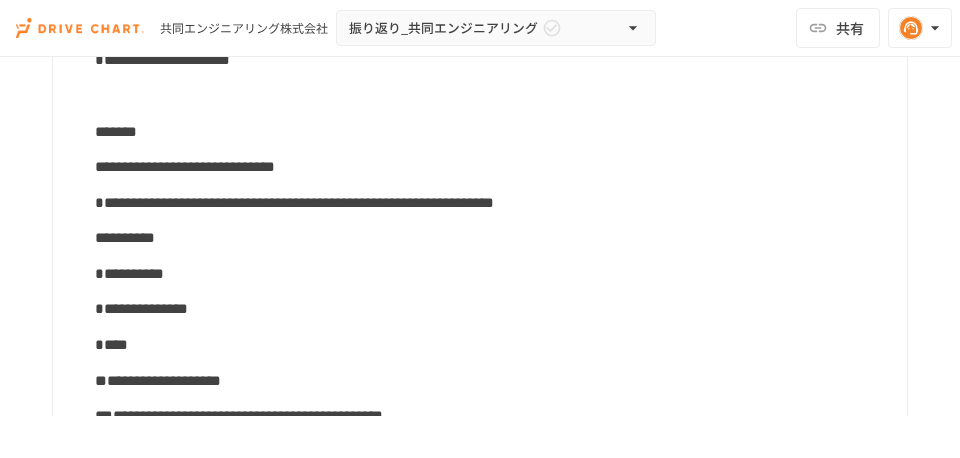 click on "**********" at bounding box center [185, 24] 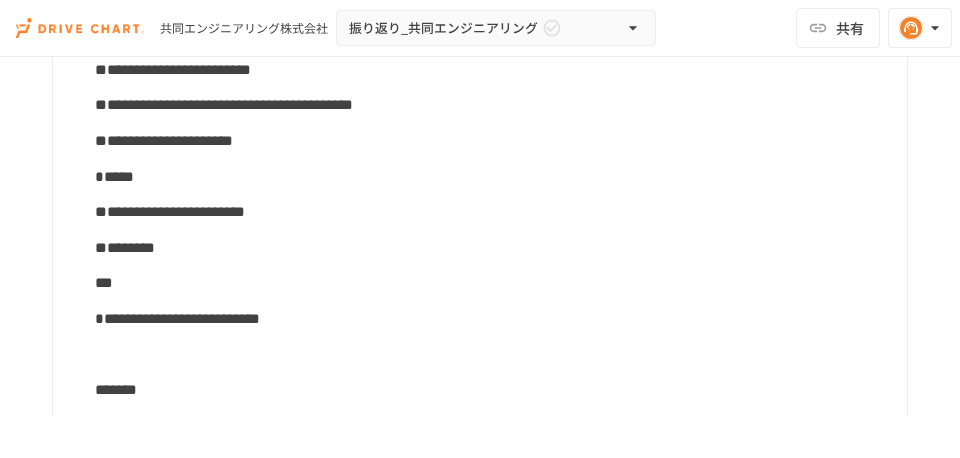 scroll, scrollTop: 4065, scrollLeft: 0, axis: vertical 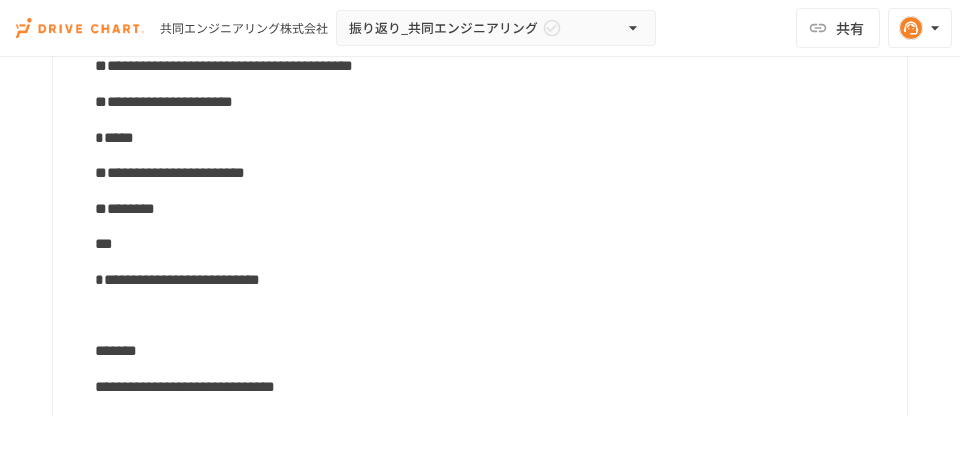 click on "**********" at bounding box center [493, 280] 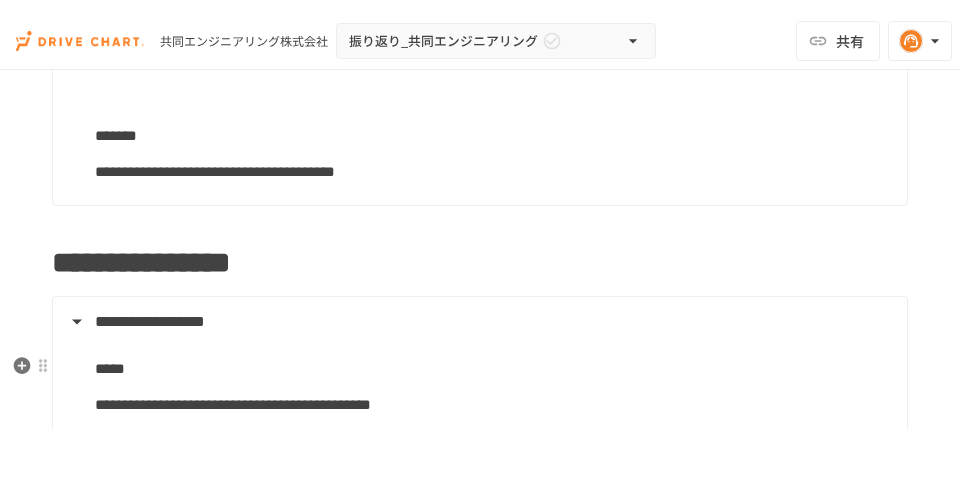 scroll, scrollTop: 3826, scrollLeft: 0, axis: vertical 